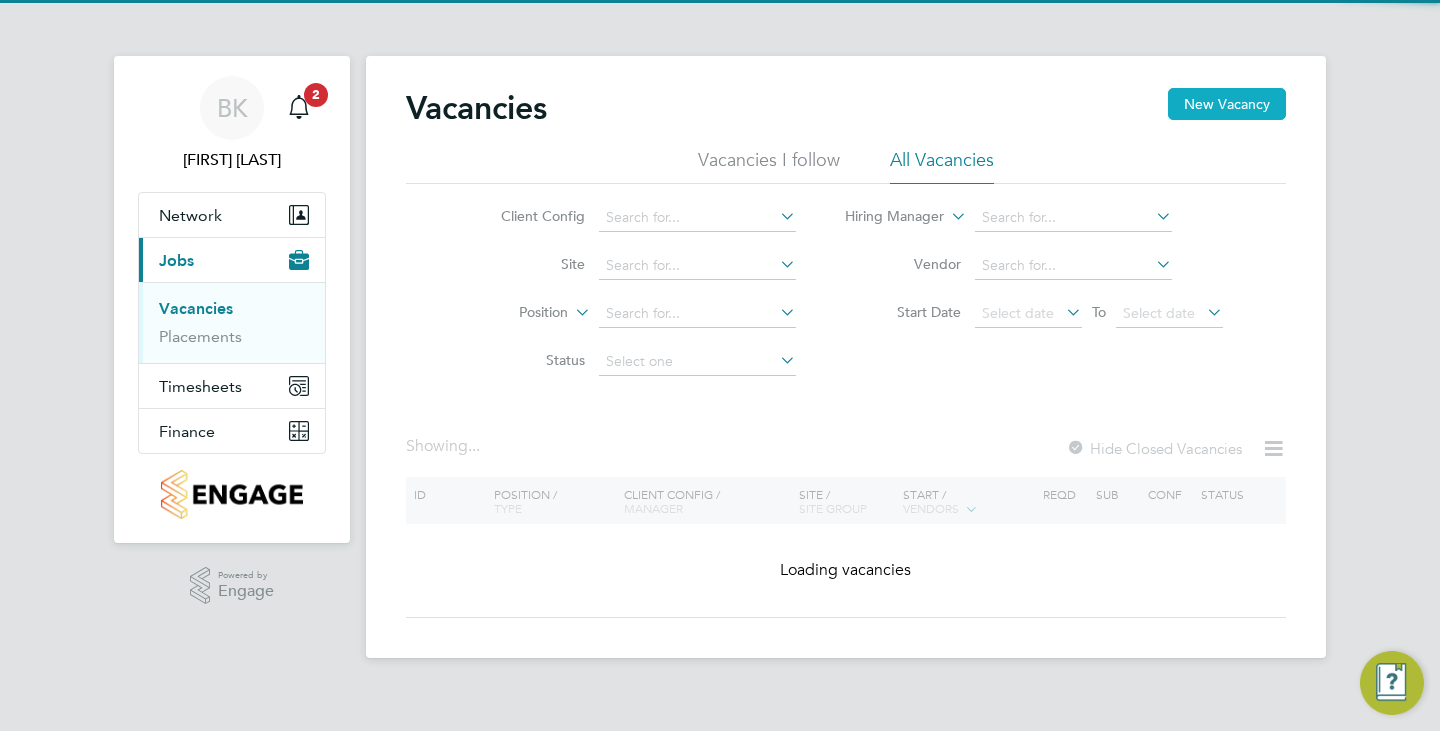 scroll, scrollTop: 0, scrollLeft: 0, axis: both 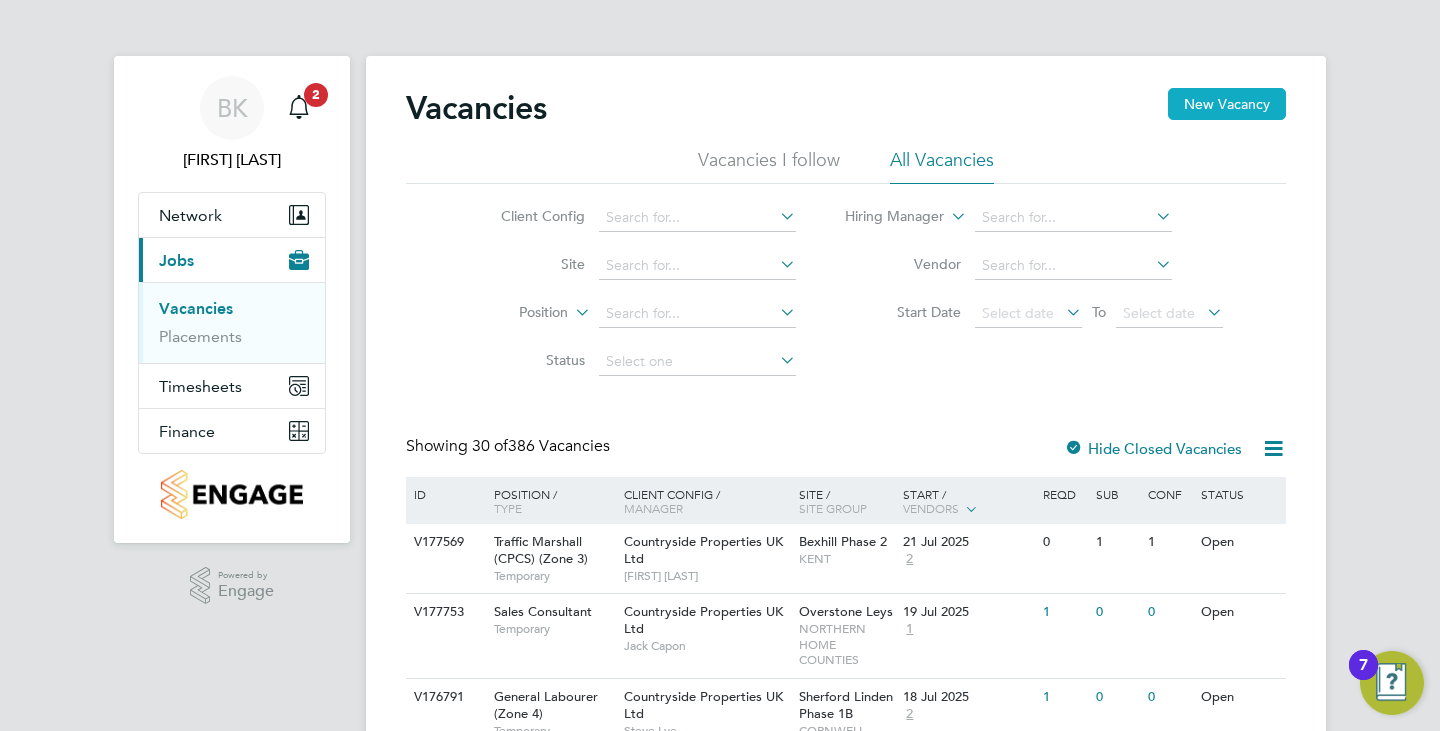 click on "New Vacancy" 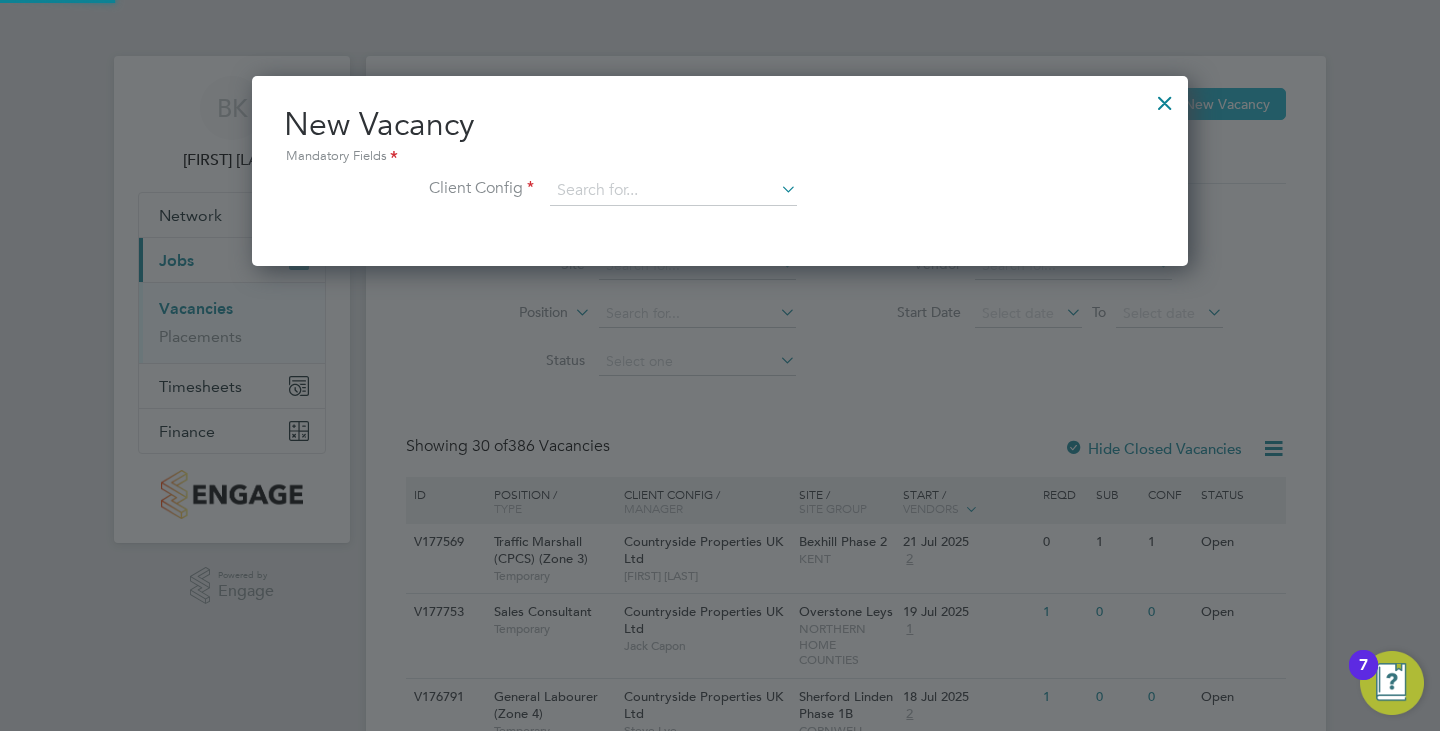 scroll, scrollTop: 10, scrollLeft: 10, axis: both 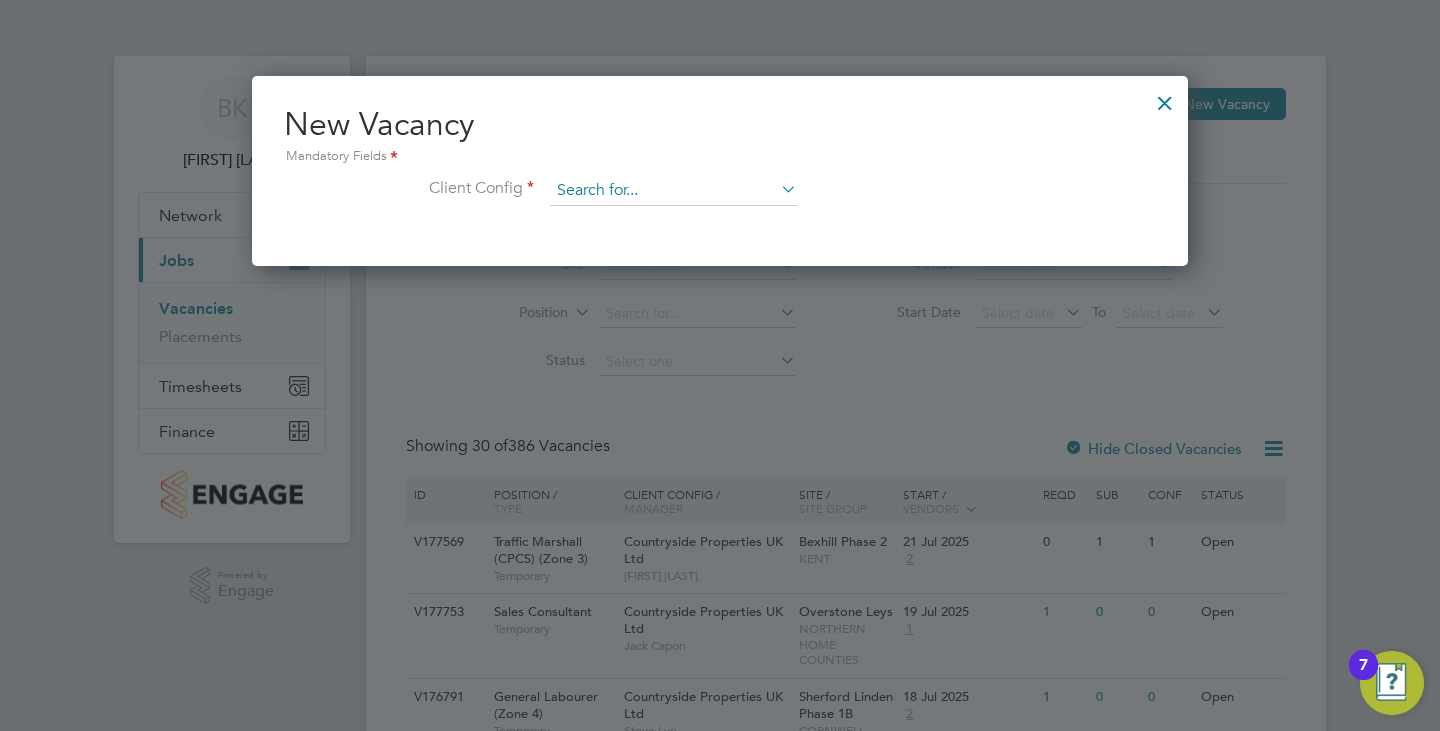 click at bounding box center (673, 191) 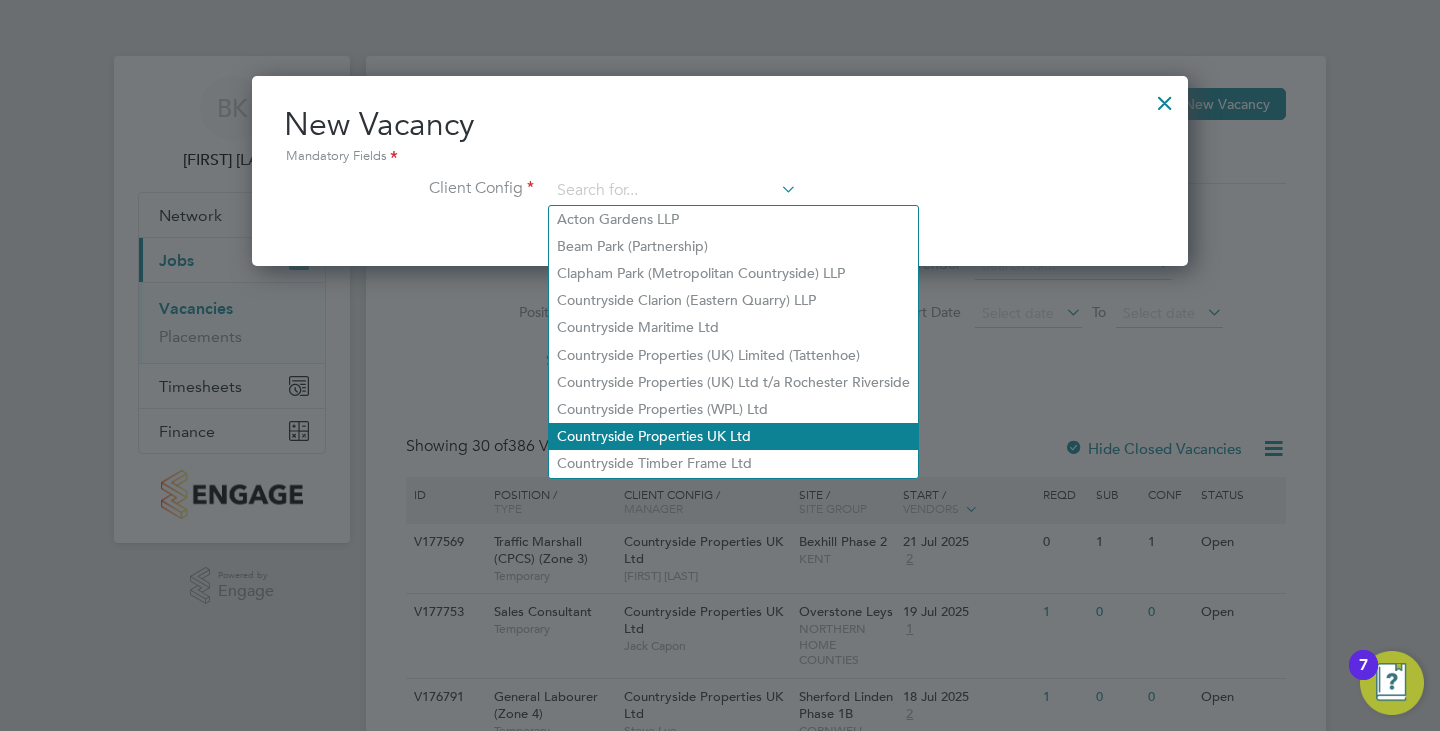 click on "Countryside Properties UK Ltd" 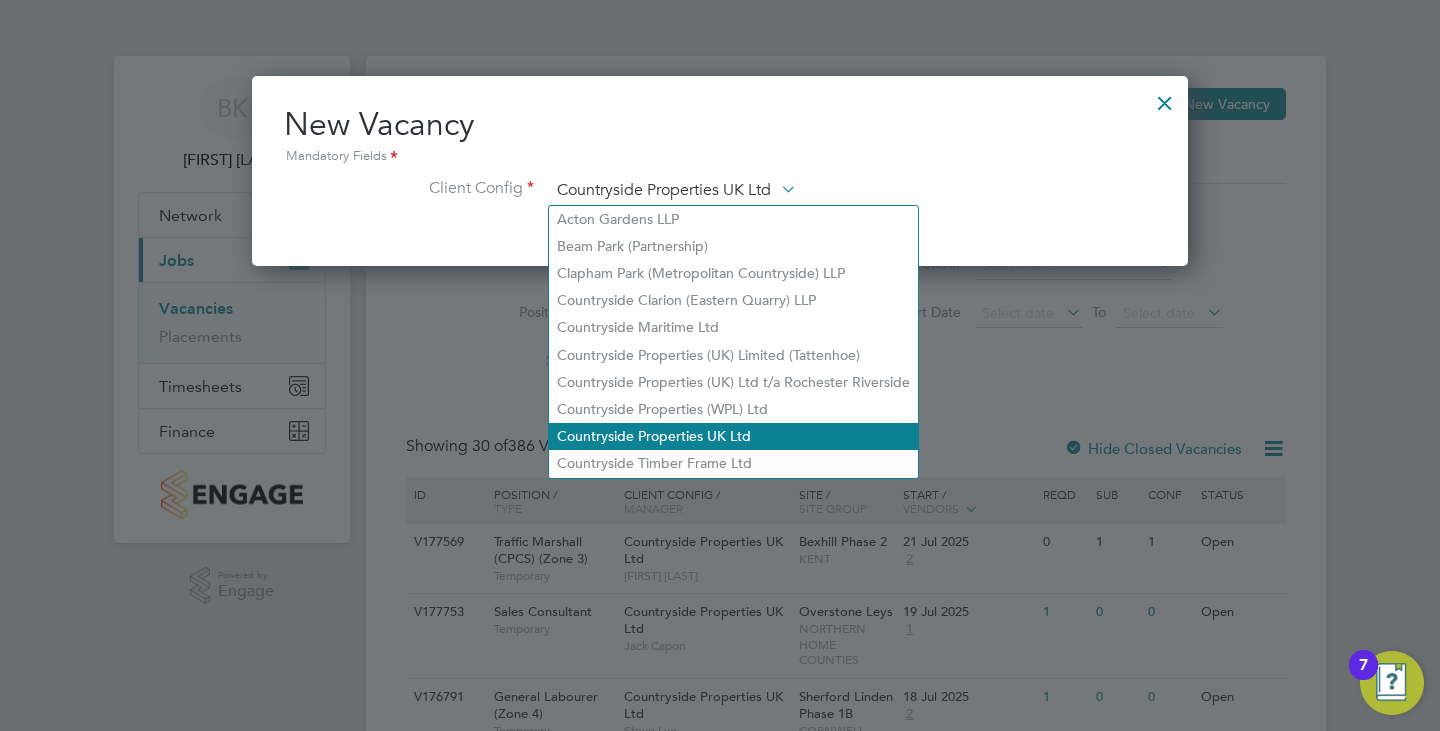 scroll, scrollTop: 10, scrollLeft: 10, axis: both 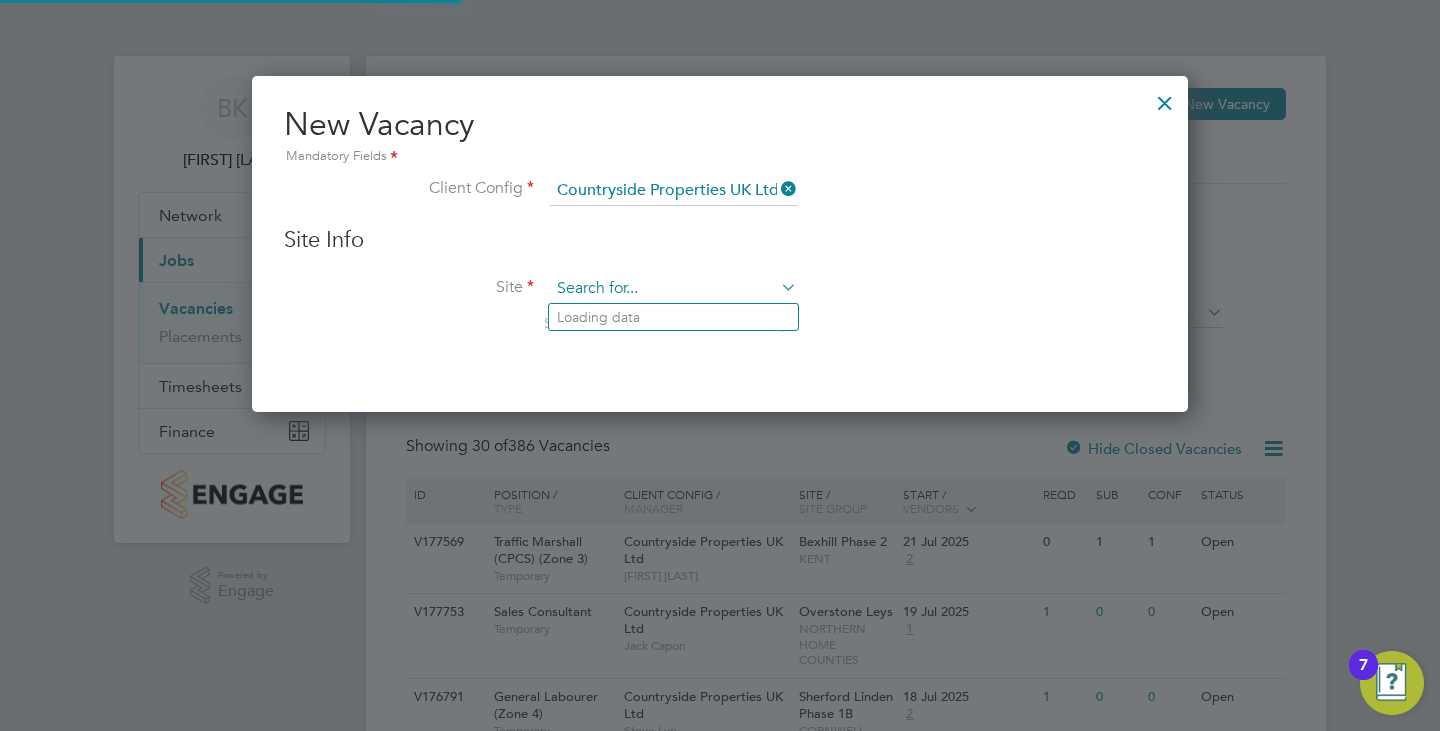 click at bounding box center (673, 289) 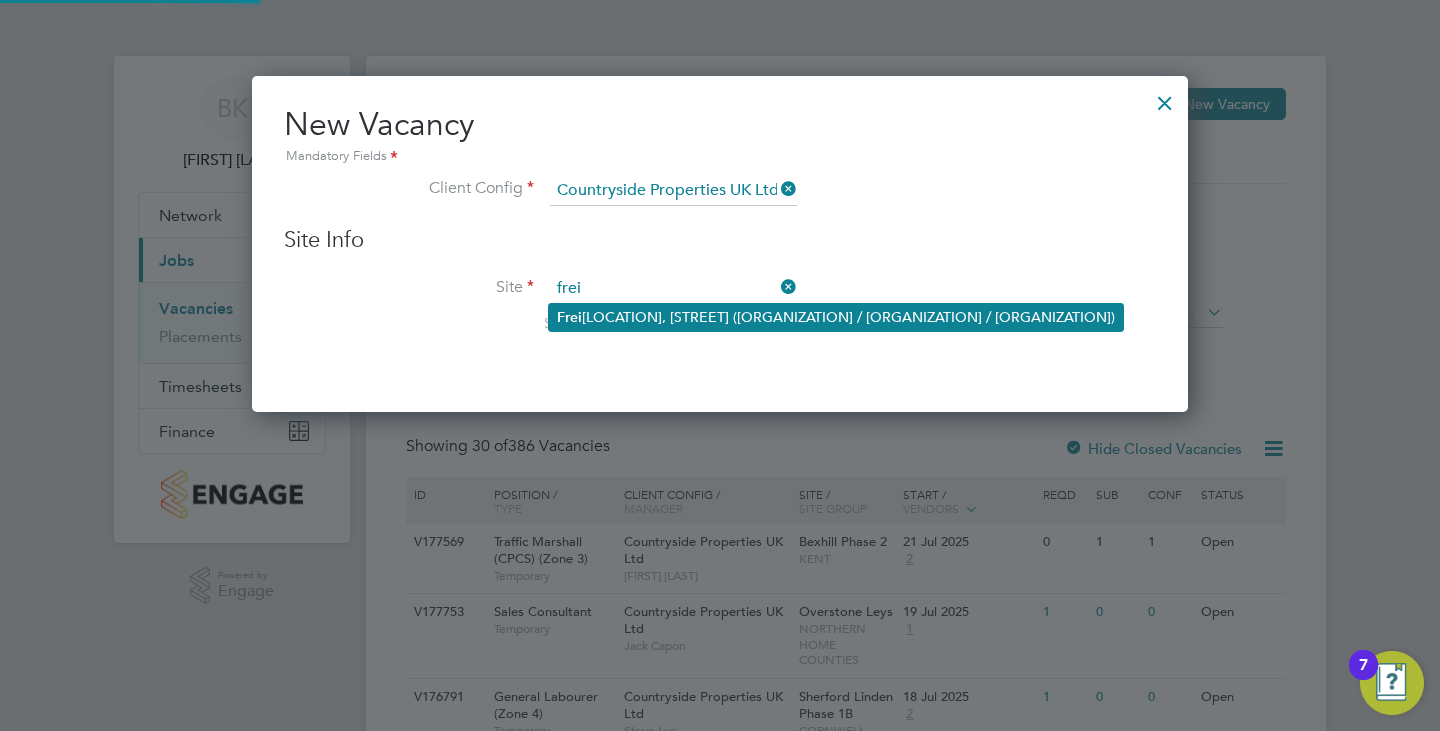 click on "[LOCATION], [STREET] ([ORGANIZATION] / [ORGANIZATION] / [ORGANIZATION])" 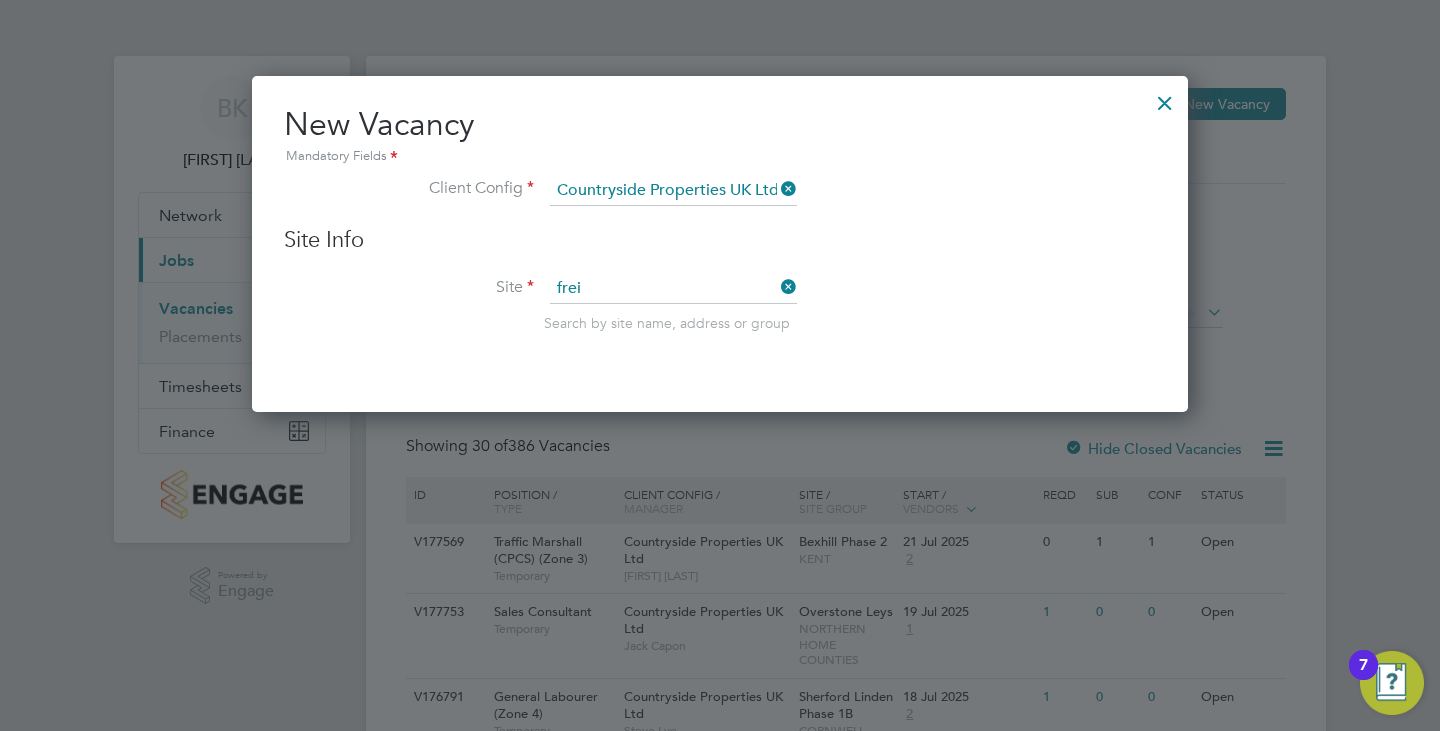 click on "[LOCATION], [STREET] ([ORGANIZATION] / [ORGANIZATION] / [ORGANIZATION])" 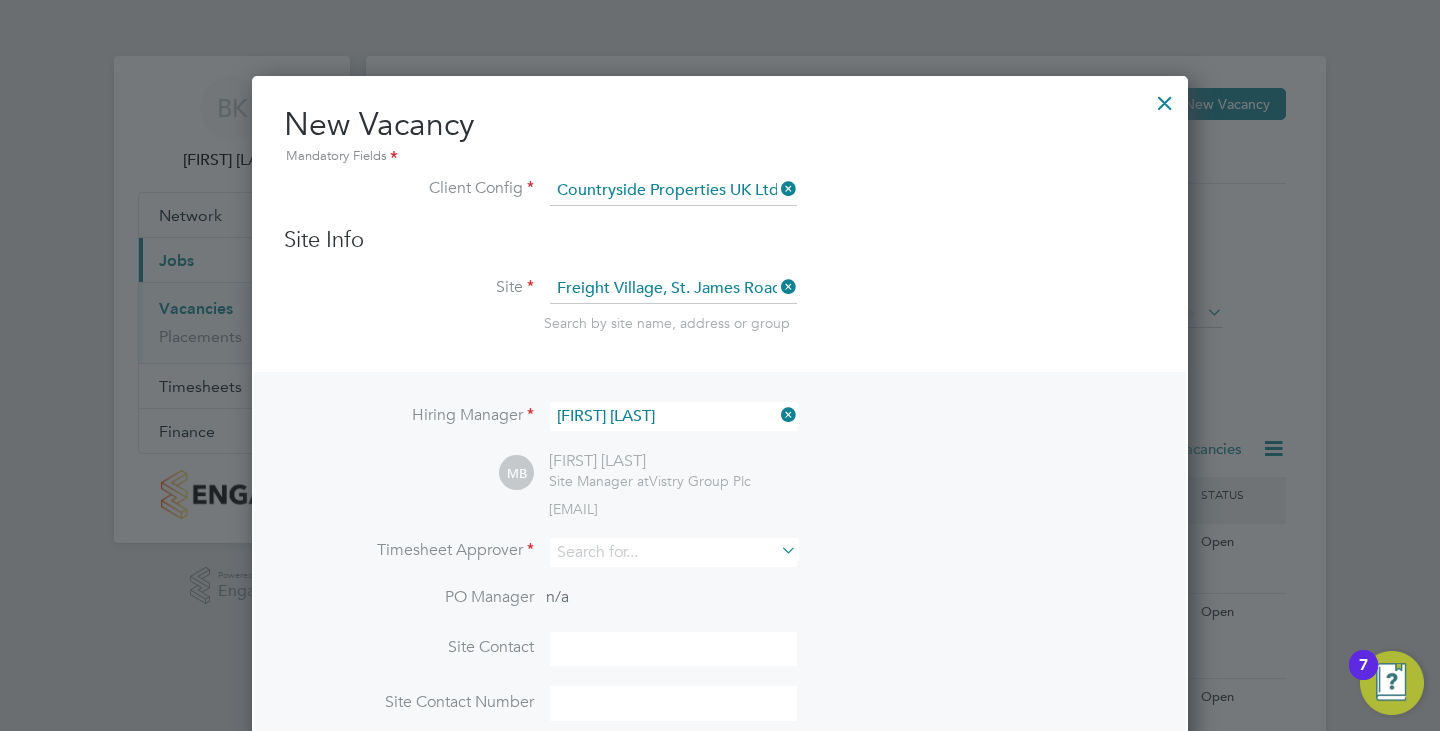 scroll, scrollTop: 10, scrollLeft: 10, axis: both 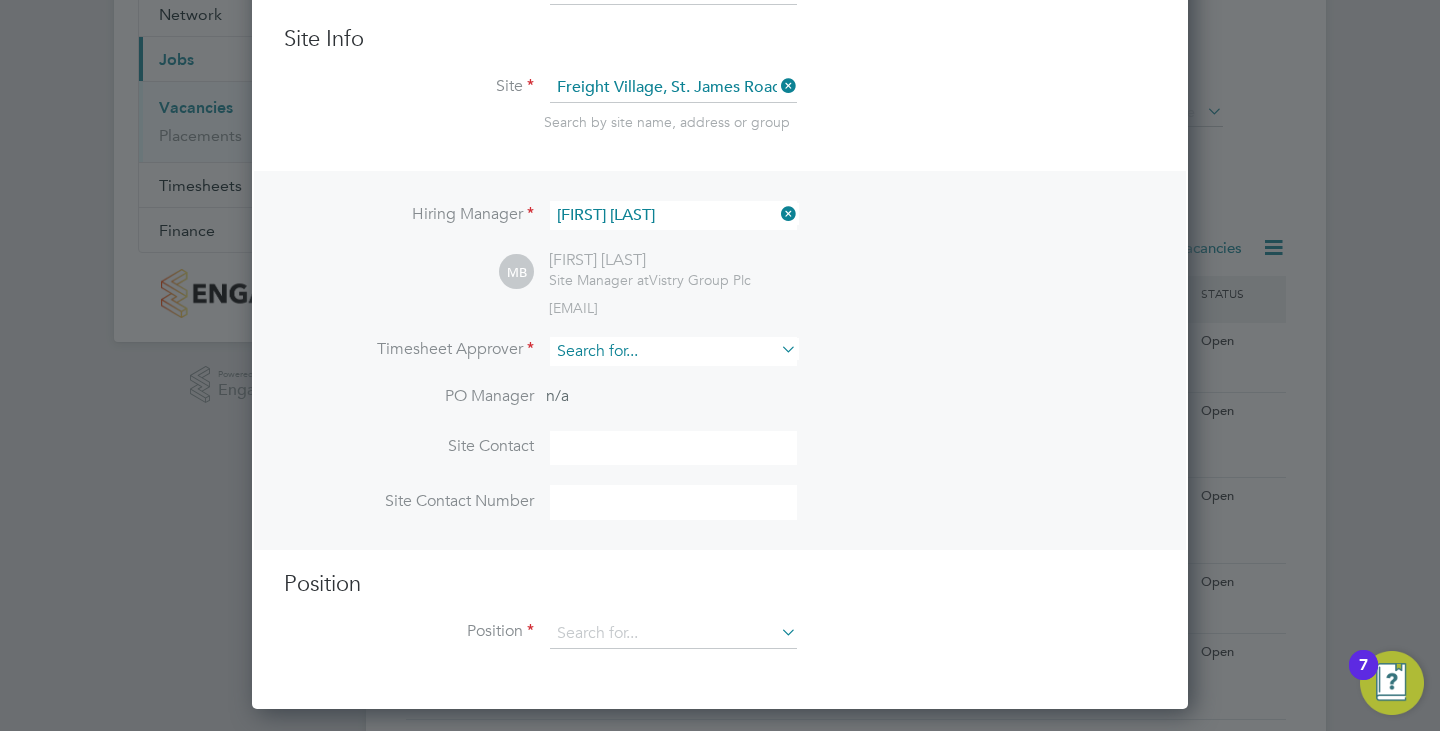 click at bounding box center [673, 351] 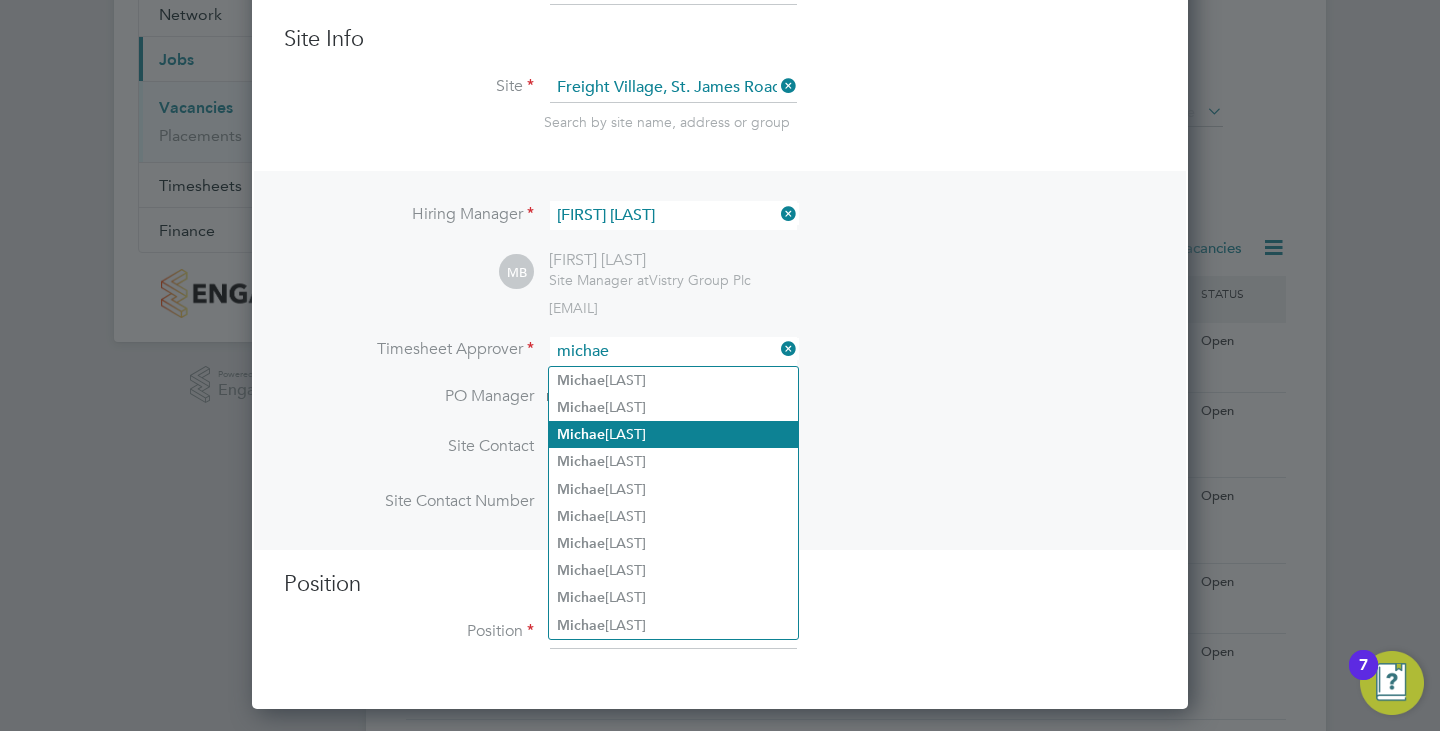 click on "[FIRST] [LAST]" 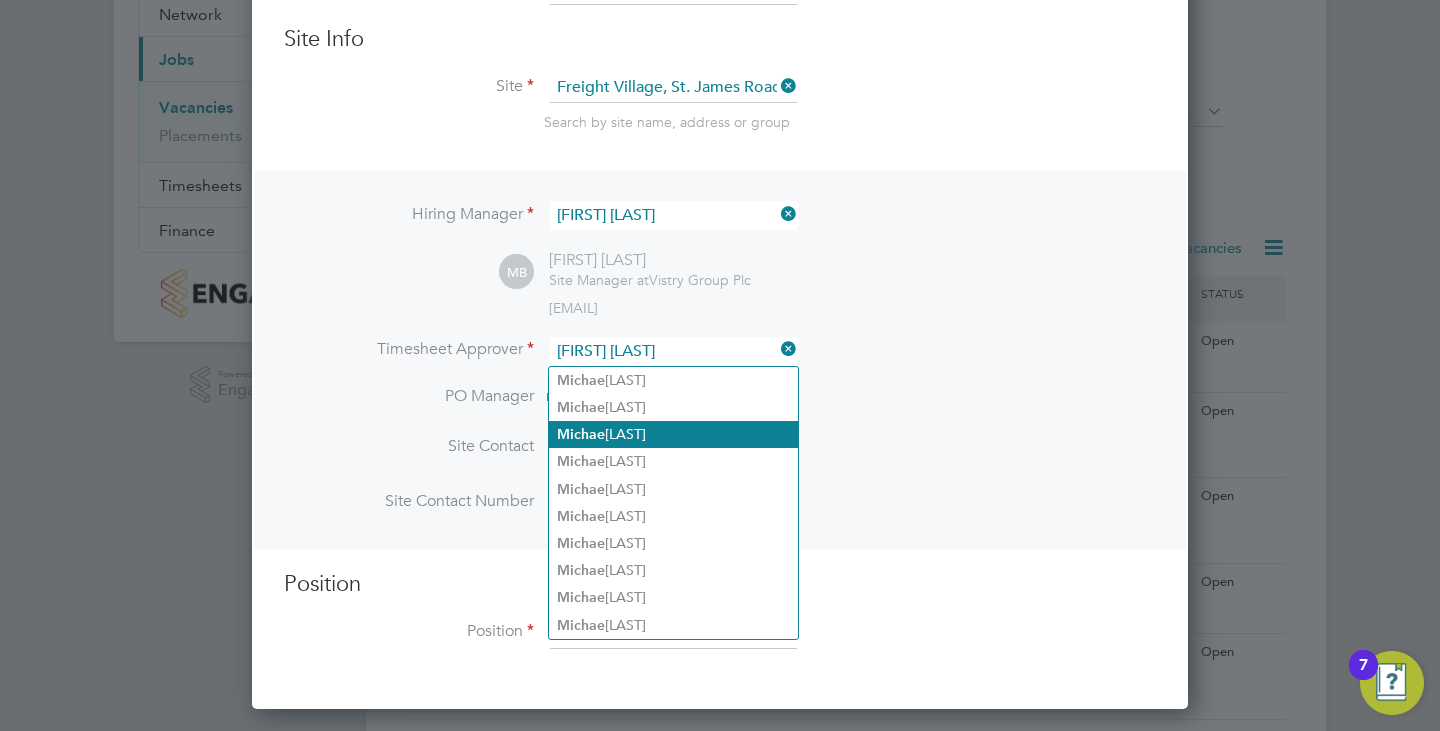 scroll, scrollTop: 10, scrollLeft: 10, axis: both 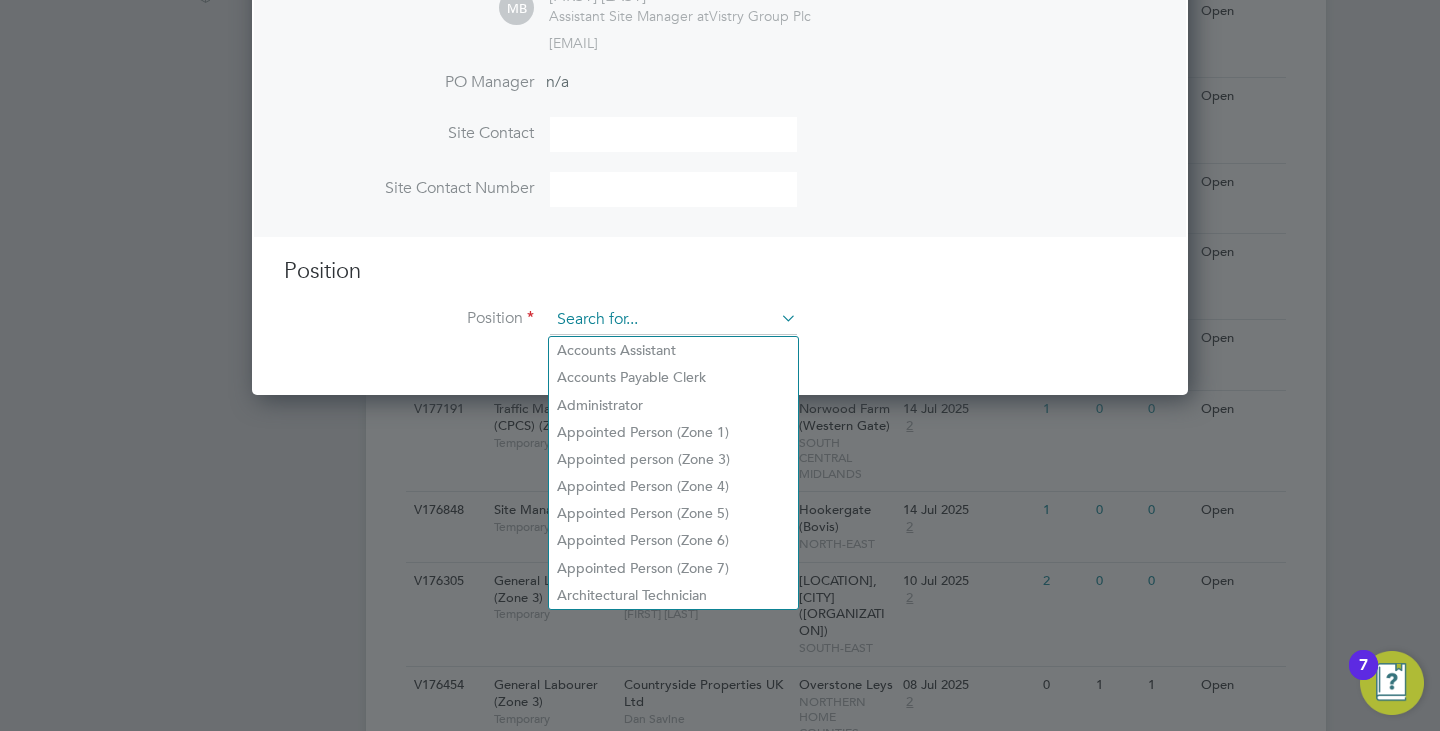 click at bounding box center [673, 320] 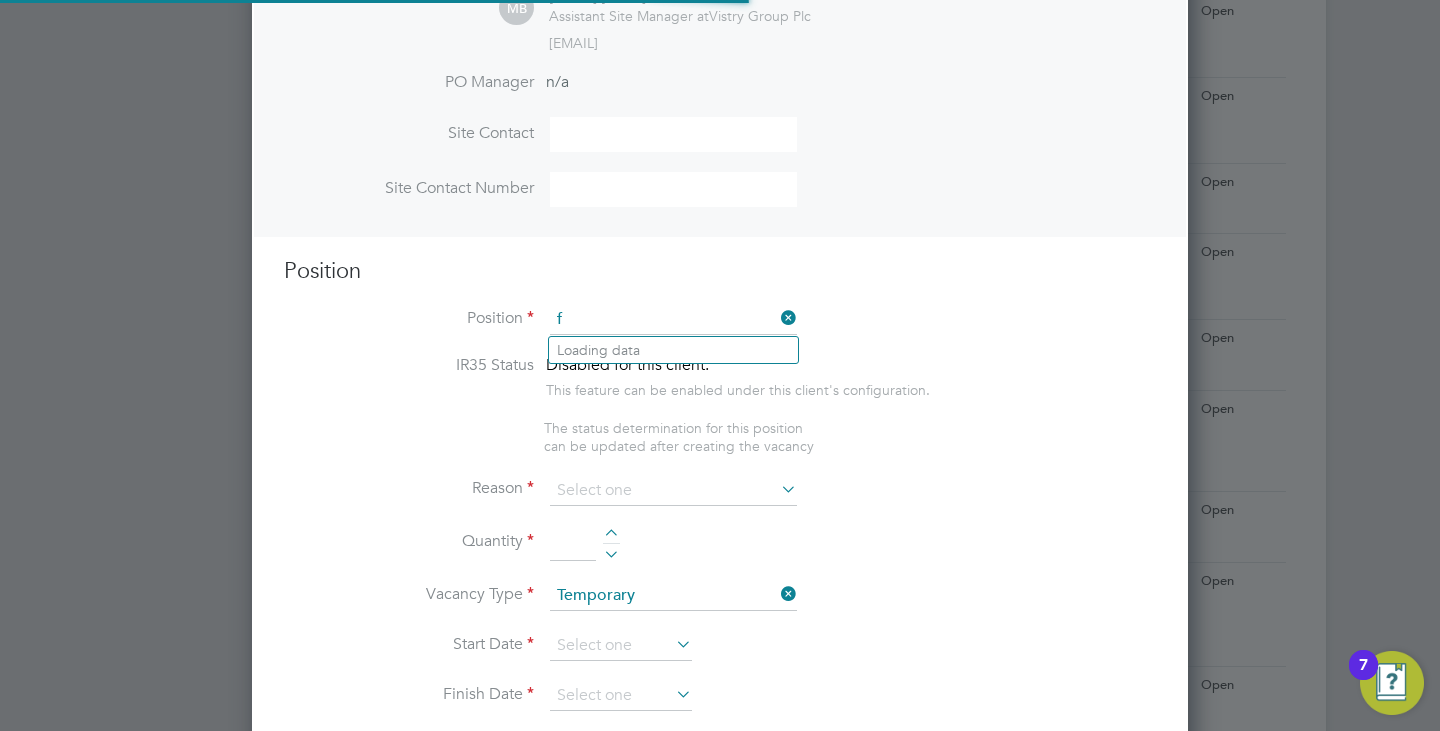 scroll, scrollTop: 10, scrollLeft: 10, axis: both 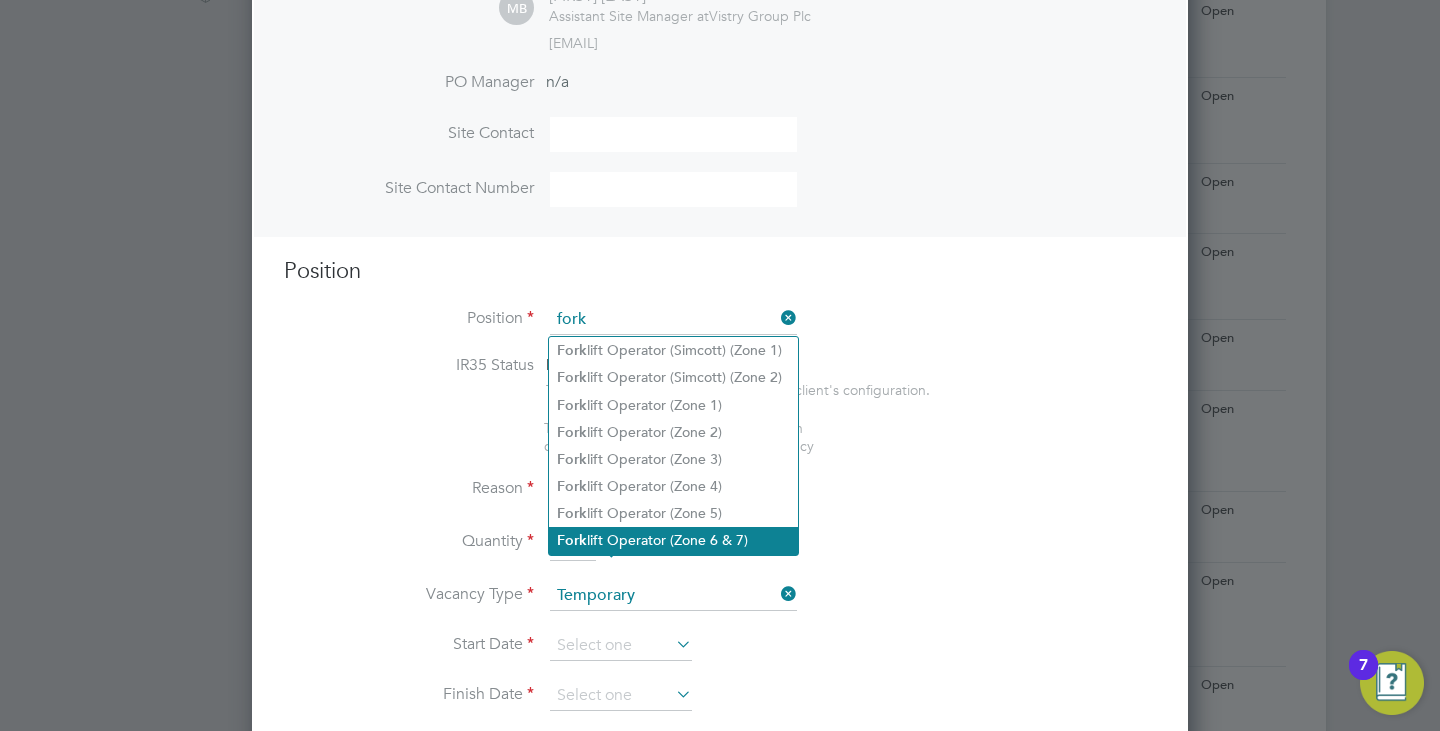 click on "Fork lift Operator (Zone 6 & 7)" 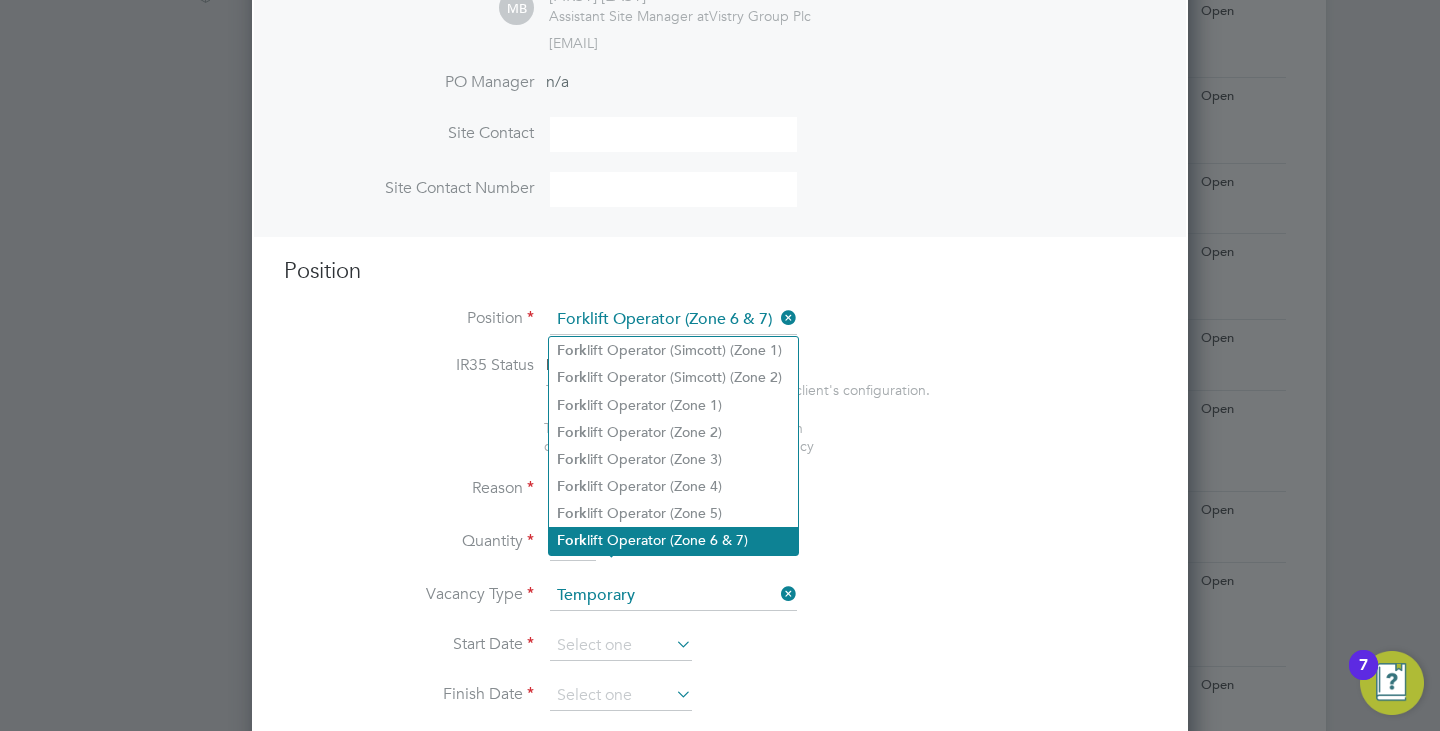 type on "-	 Operate construction machinery
-	Delivering large quantities of materials to trades based on site.
-	 Maintain job site safety
-	 Carry out daily health and safety checks
-	 Light labouring duties as and when requested to do so" 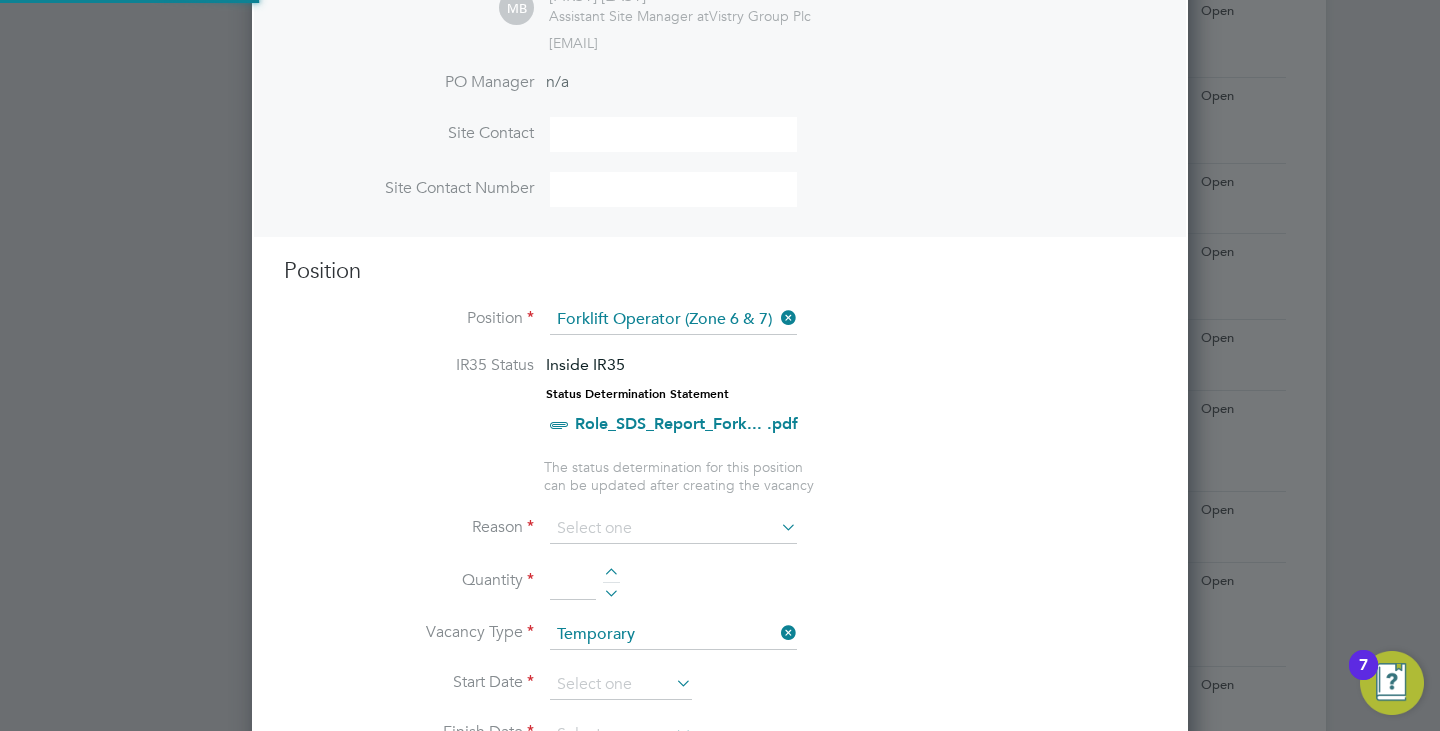 scroll, scrollTop: 10, scrollLeft: 10, axis: both 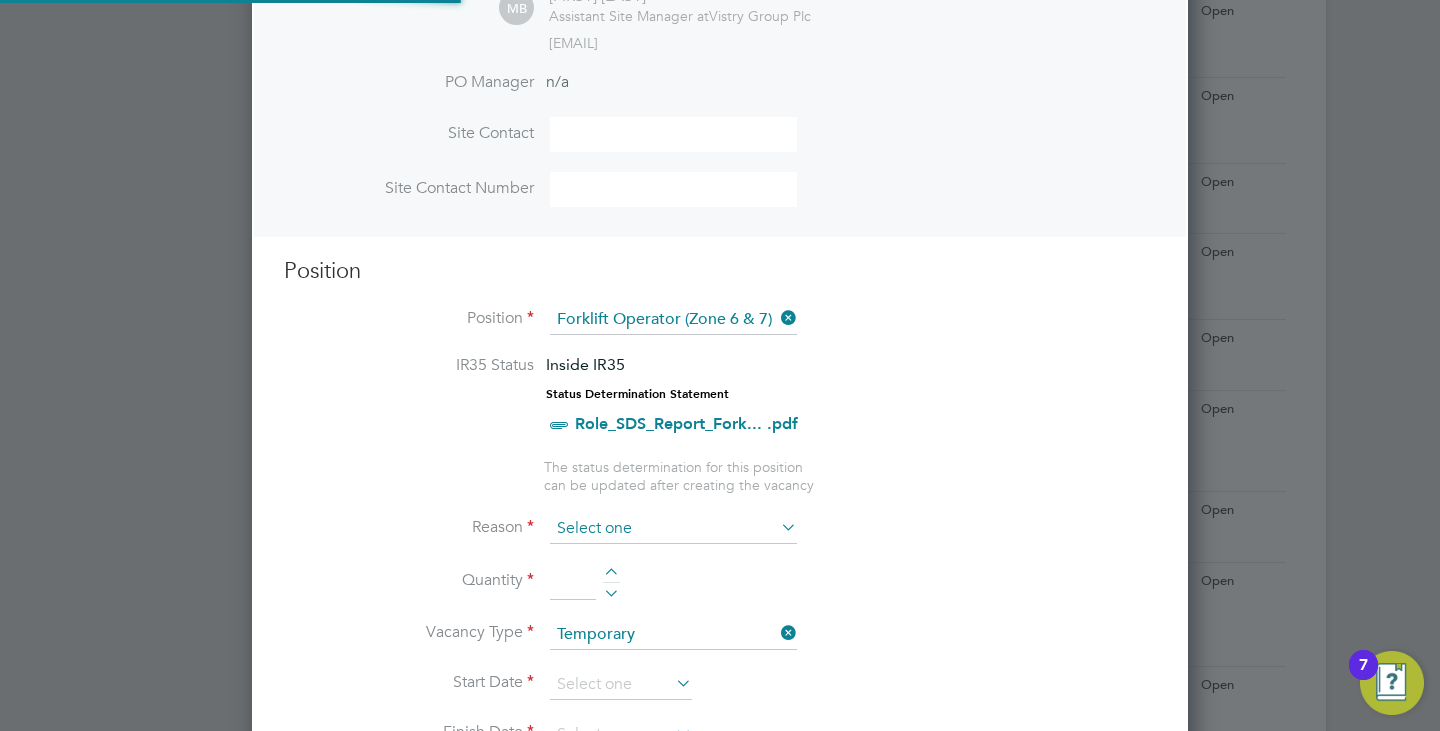click at bounding box center (673, 529) 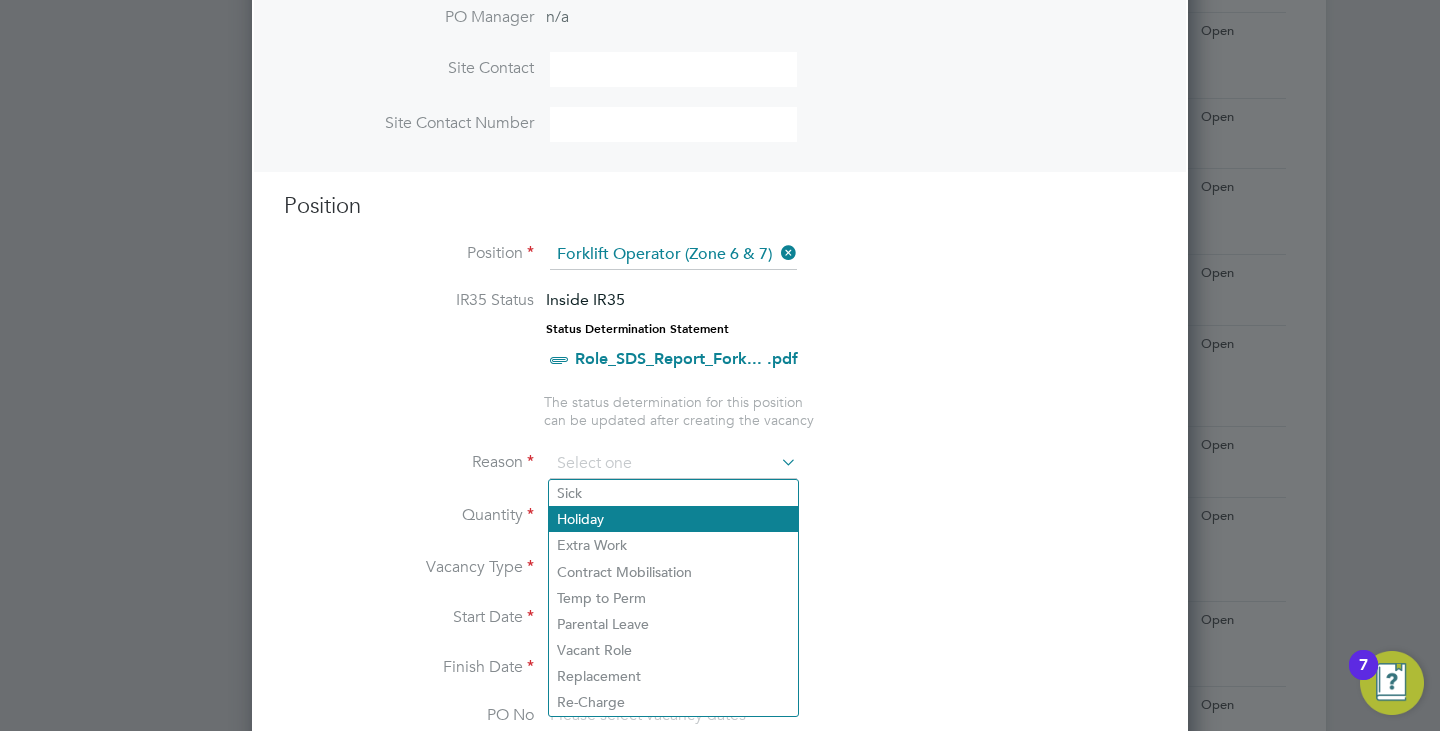 scroll, scrollTop: 701, scrollLeft: 0, axis: vertical 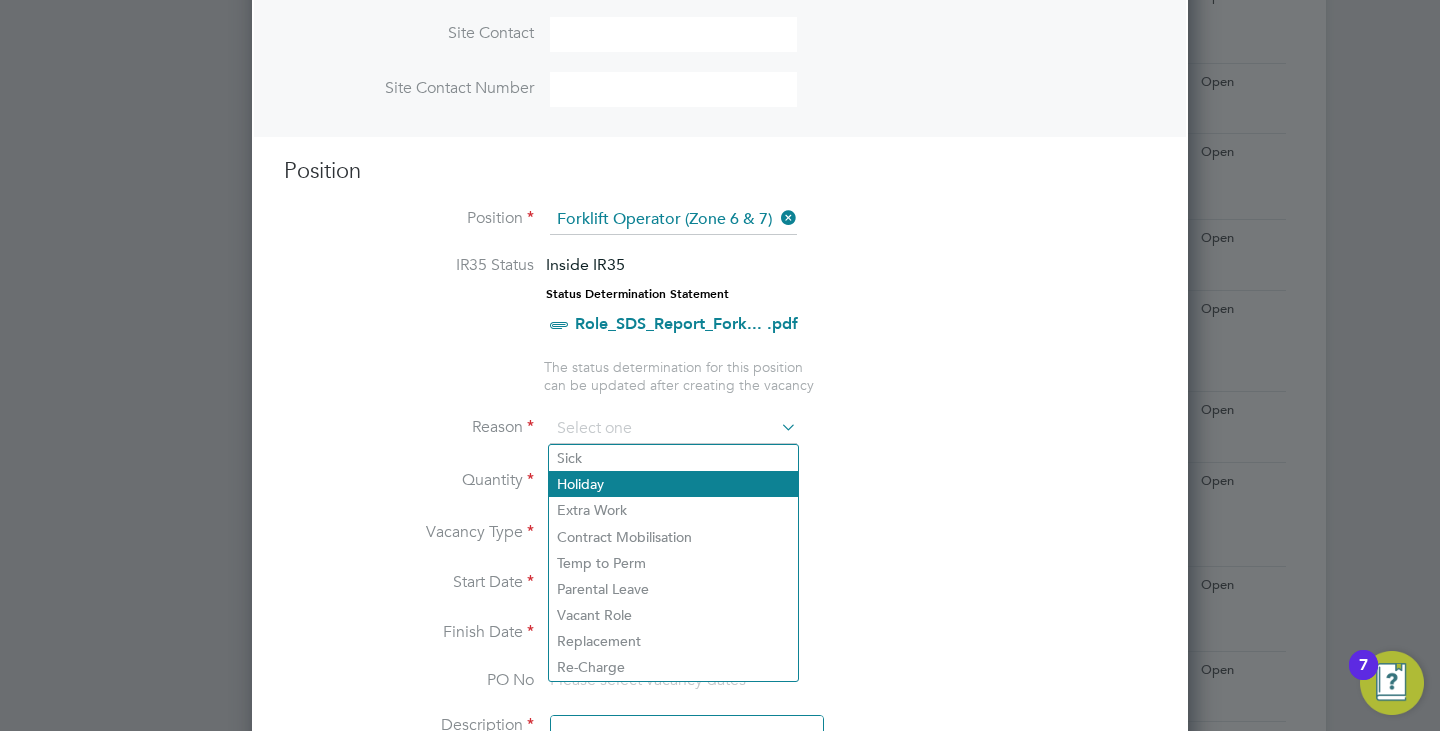 click on "Holiday" 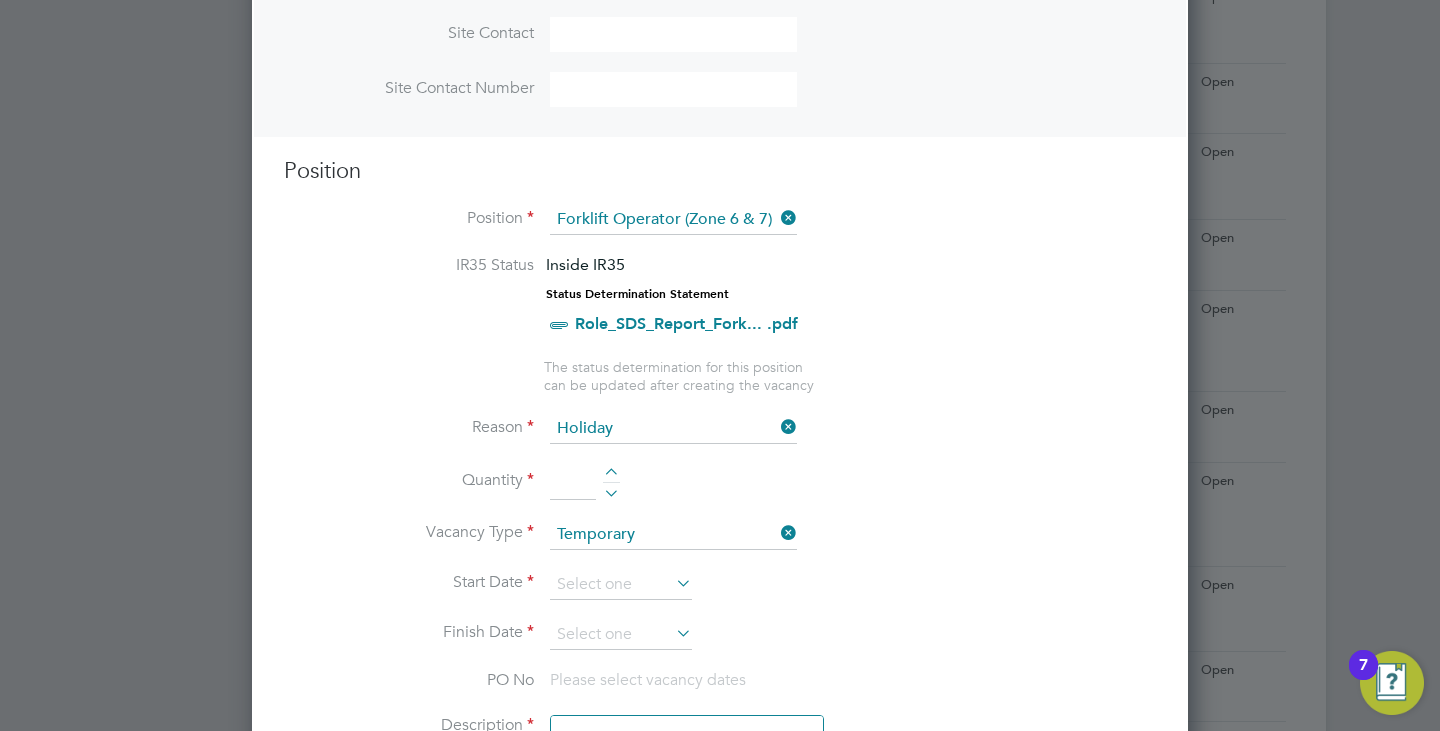 click on "Quantity" at bounding box center [720, 492] 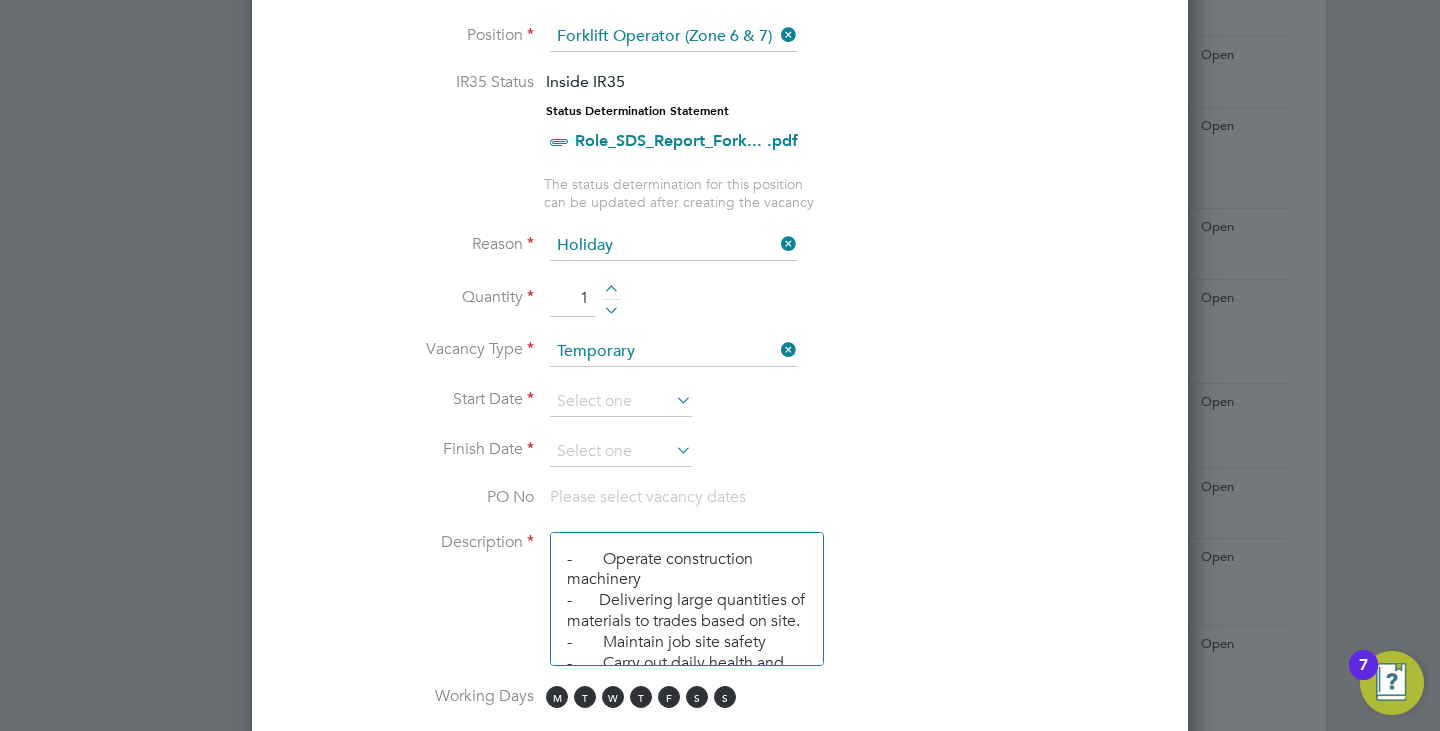 scroll, scrollTop: 901, scrollLeft: 0, axis: vertical 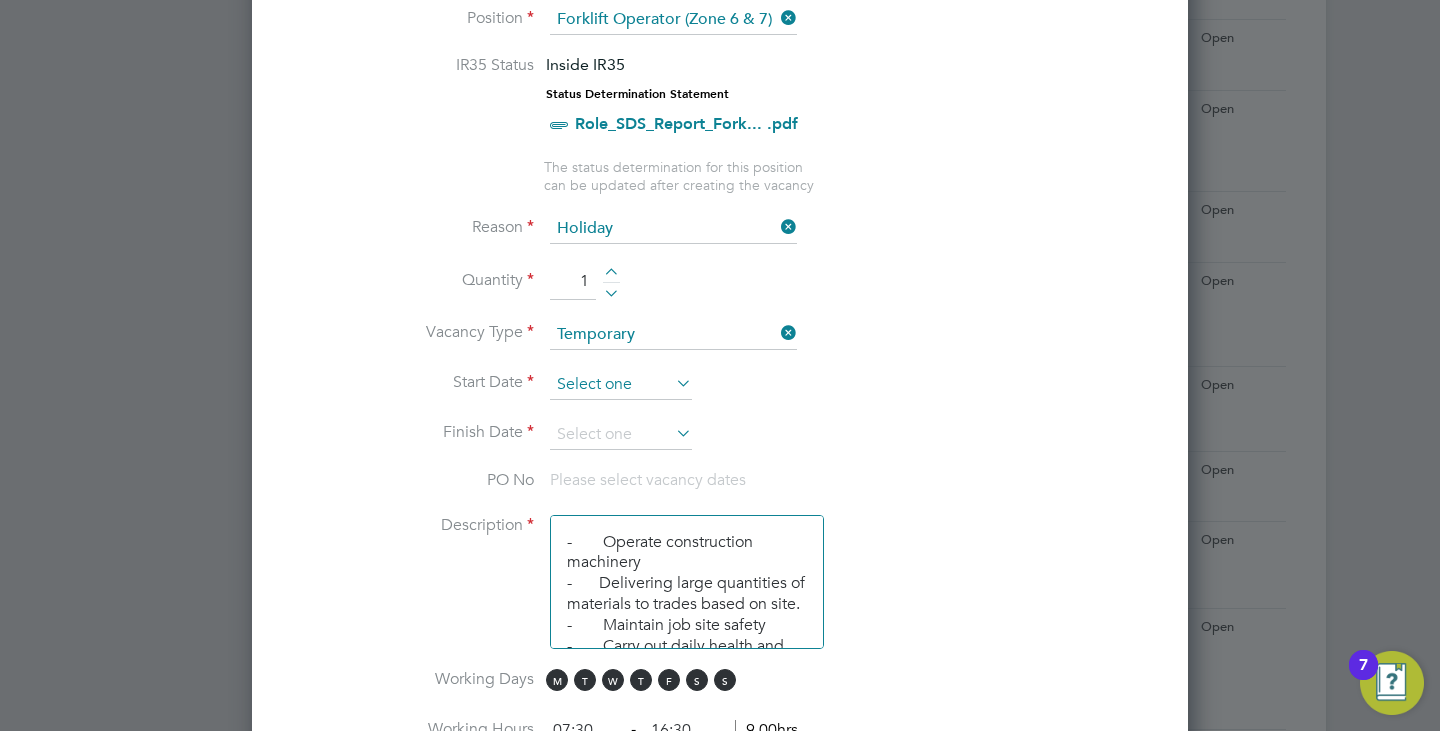click at bounding box center (621, 385) 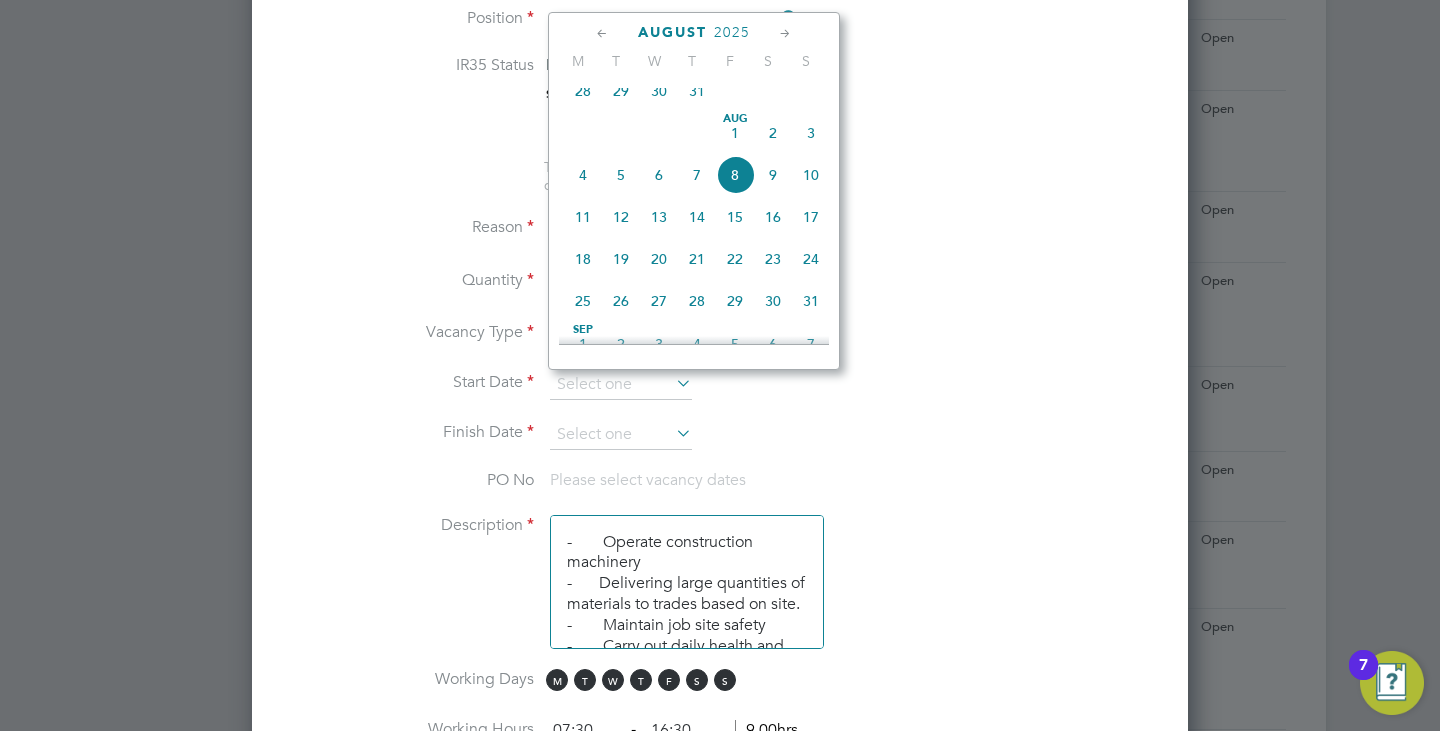 click on "6" 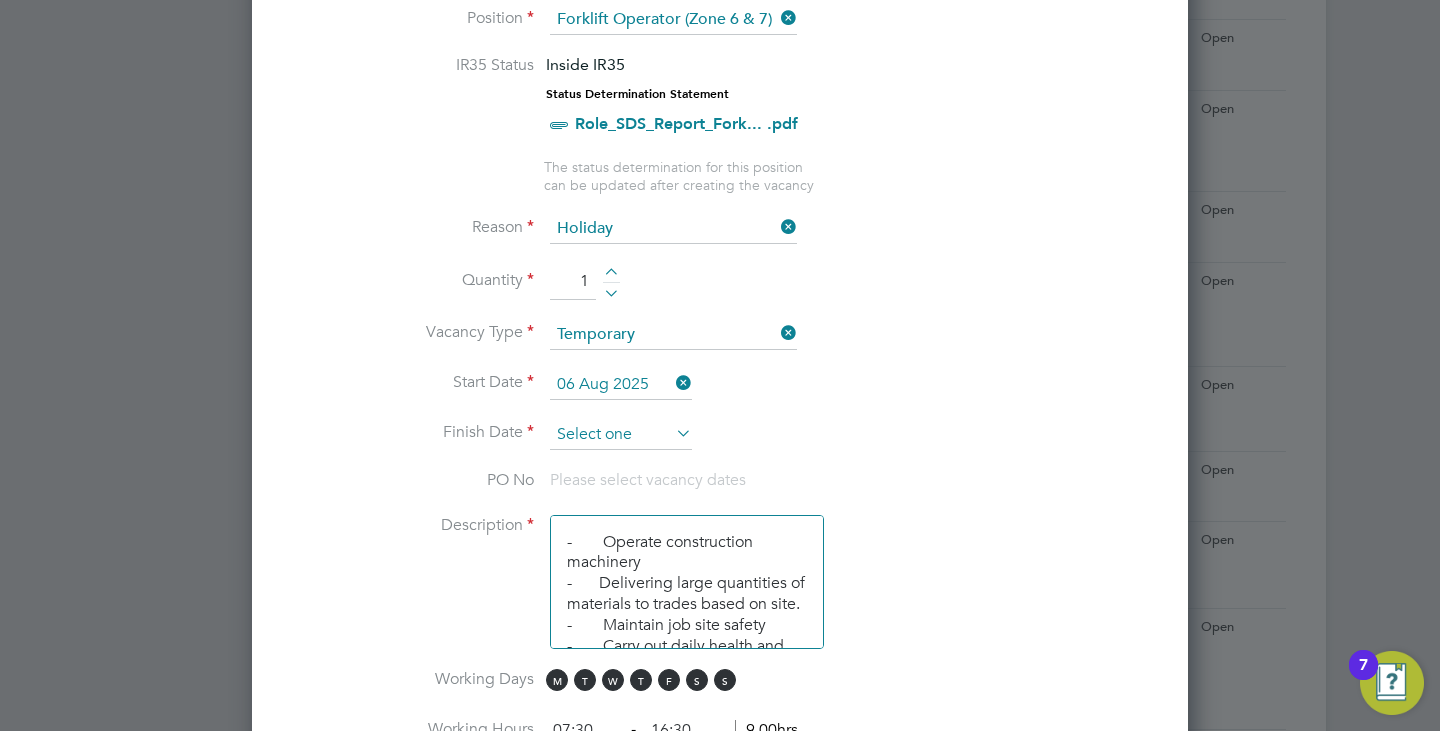 click at bounding box center [621, 435] 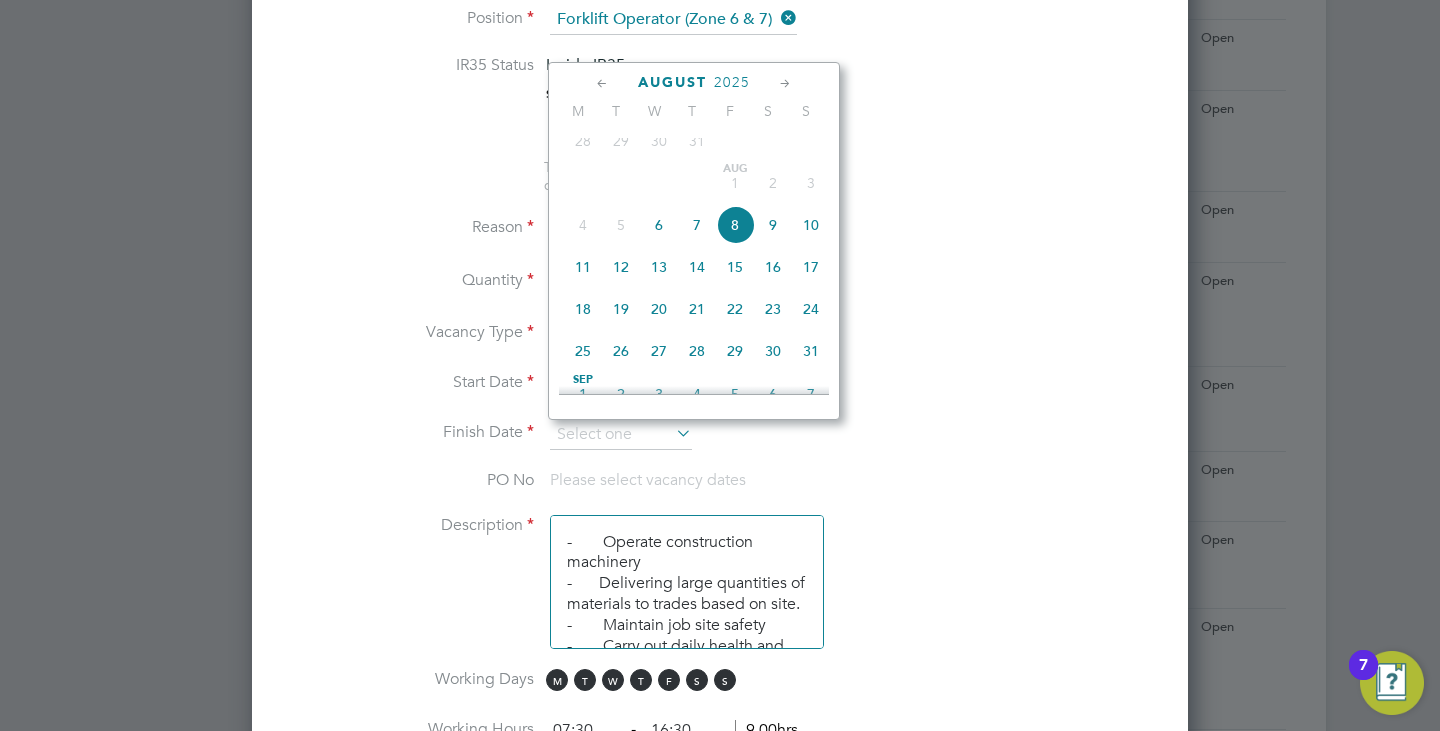click on "8" 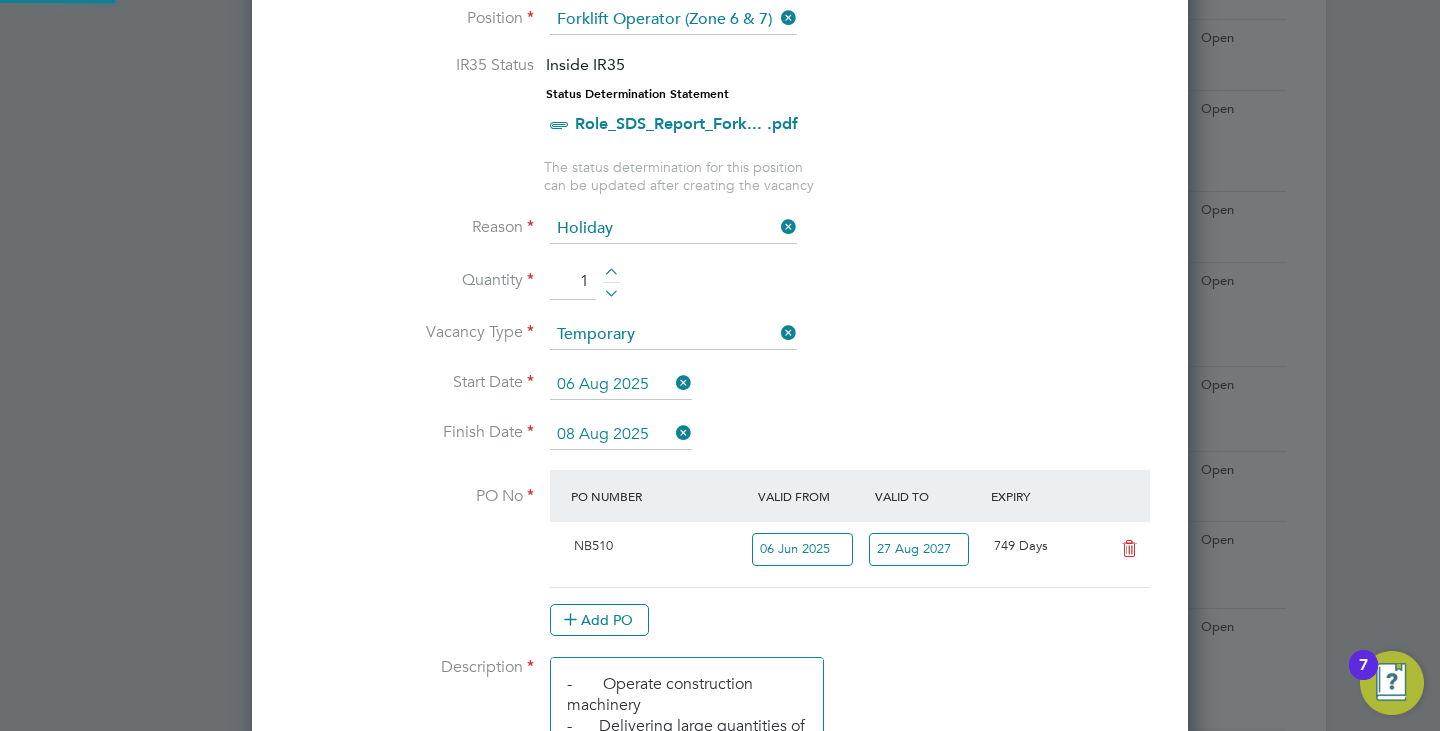 scroll, scrollTop: 10, scrollLeft: 10, axis: both 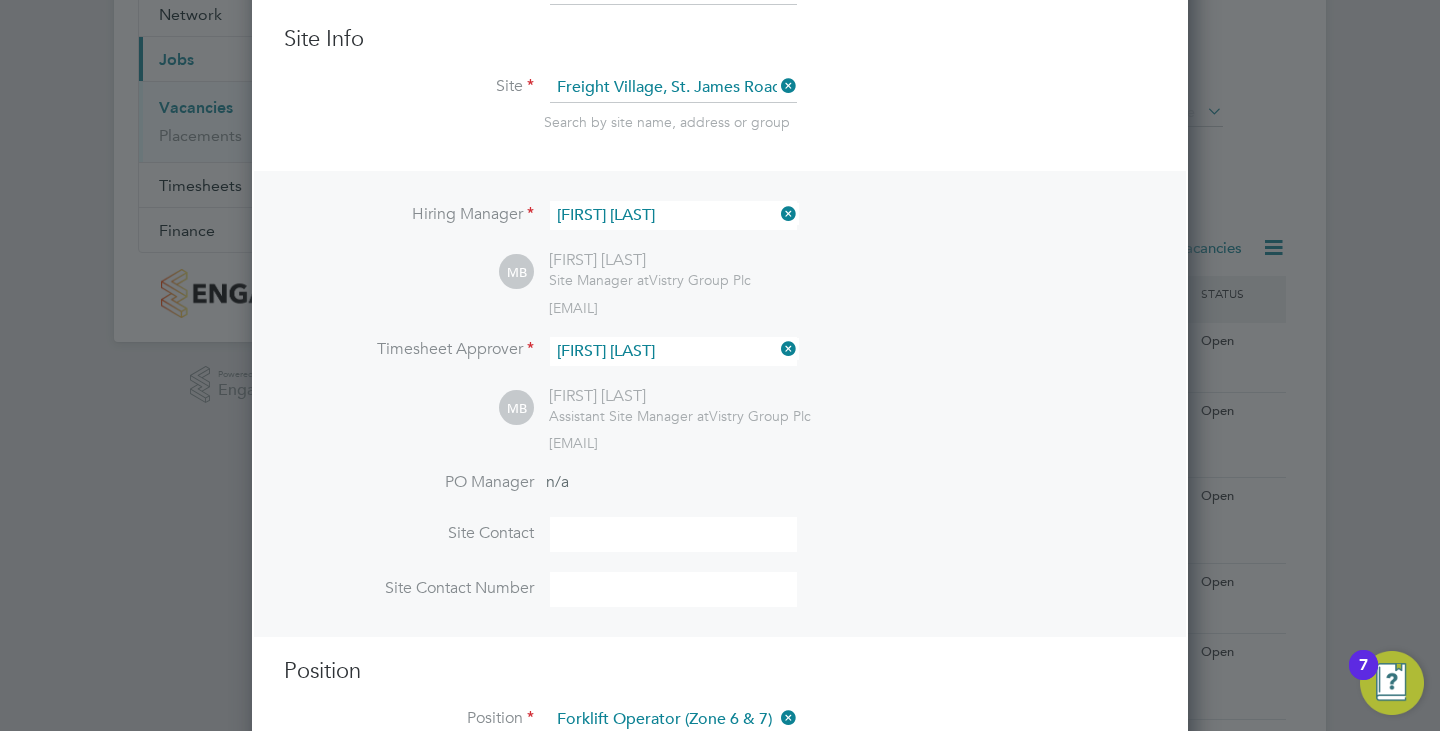 click at bounding box center (777, 214) 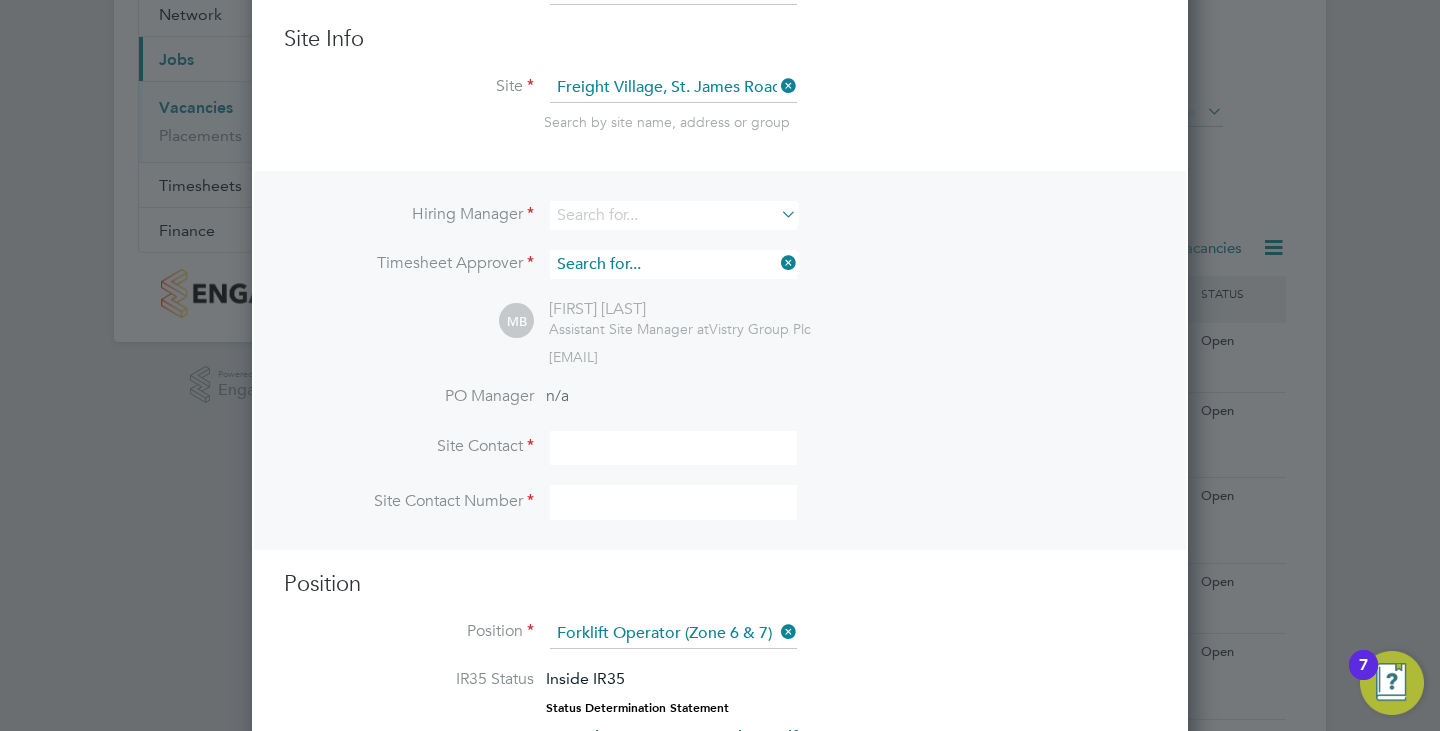 scroll, scrollTop: 2863, scrollLeft: 937, axis: both 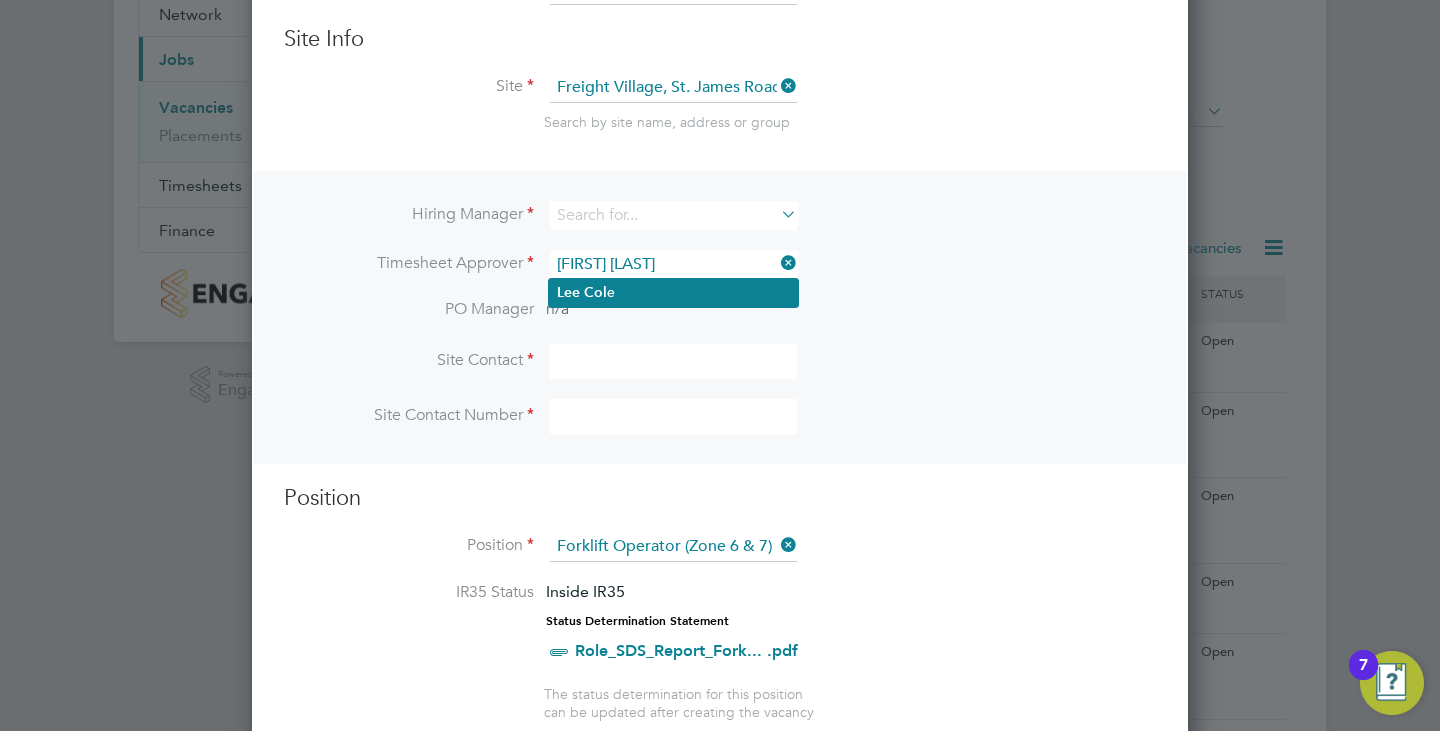 click on "[FIRST]   [LAST]" 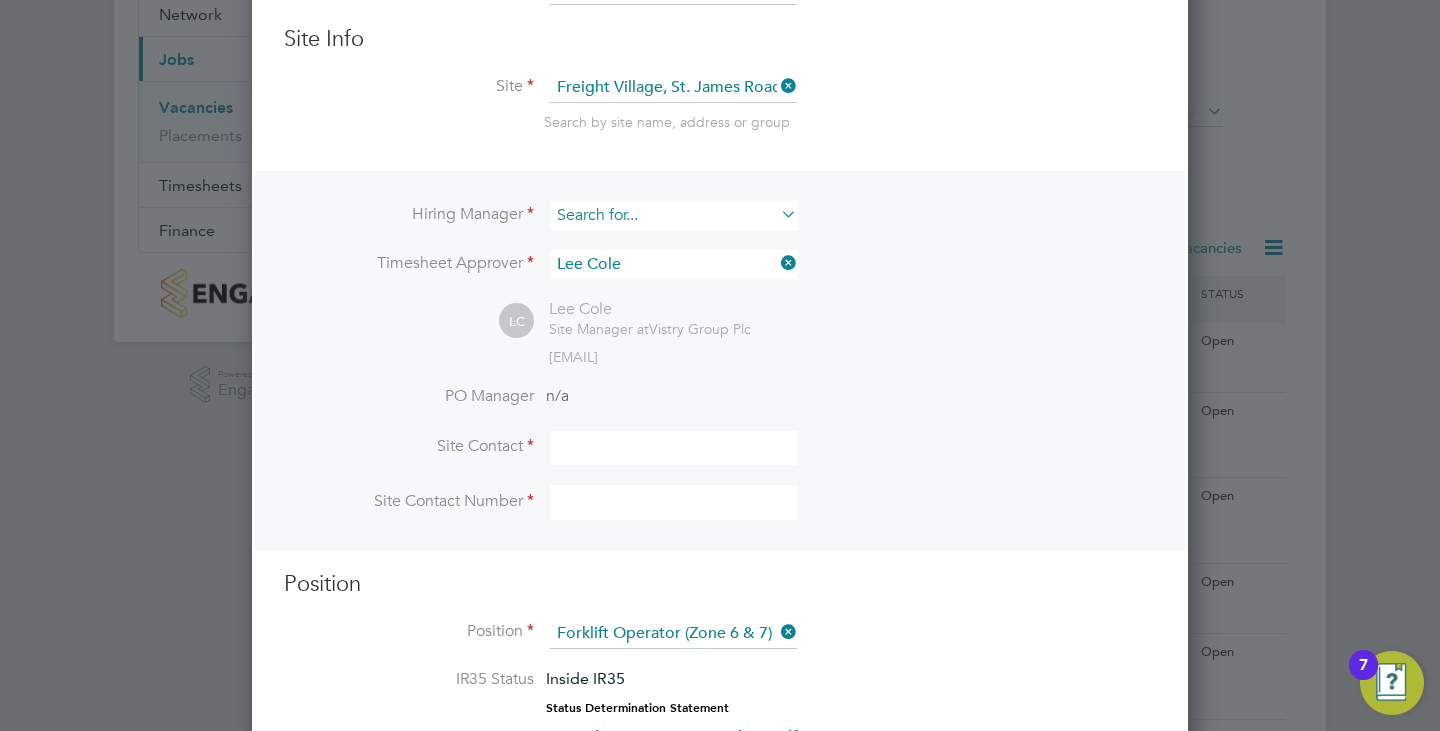 scroll 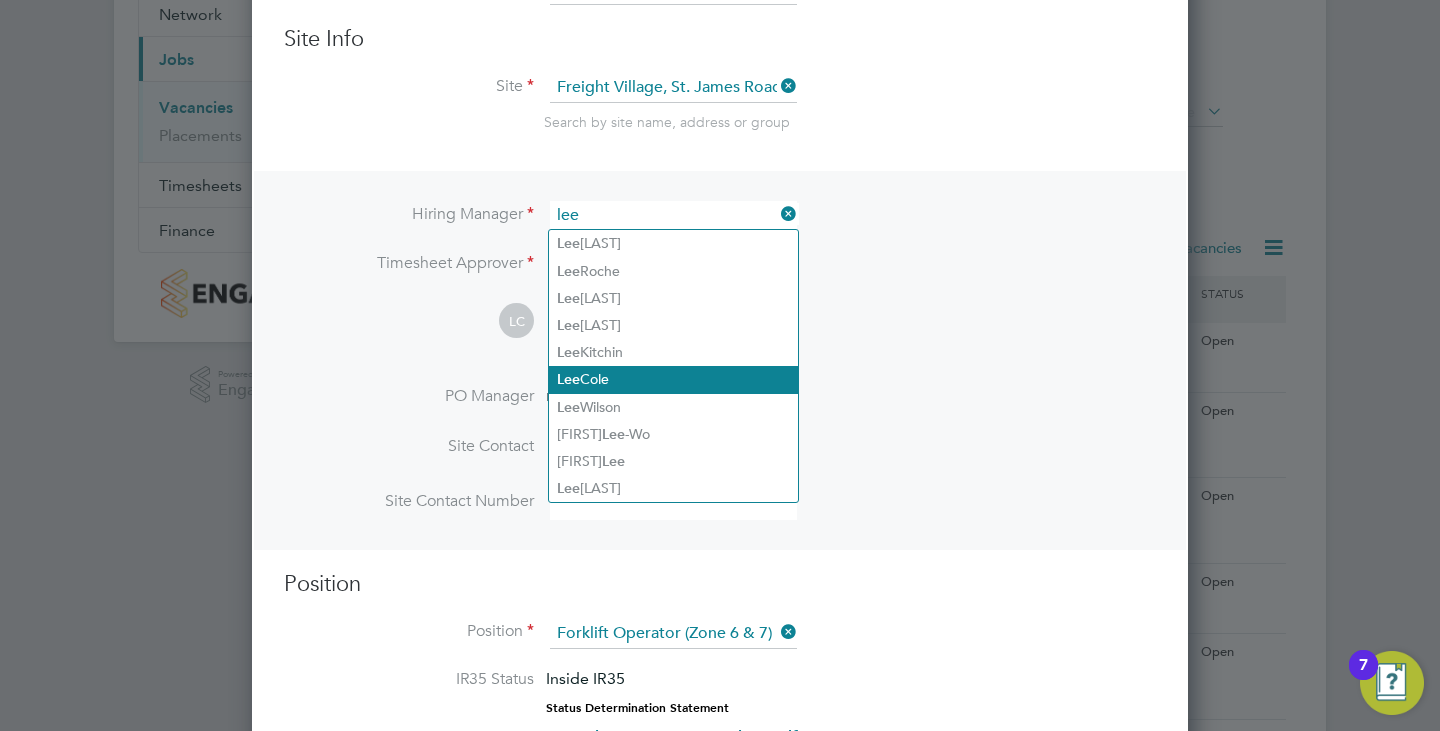 click on "[FIRST]  [LAST]" 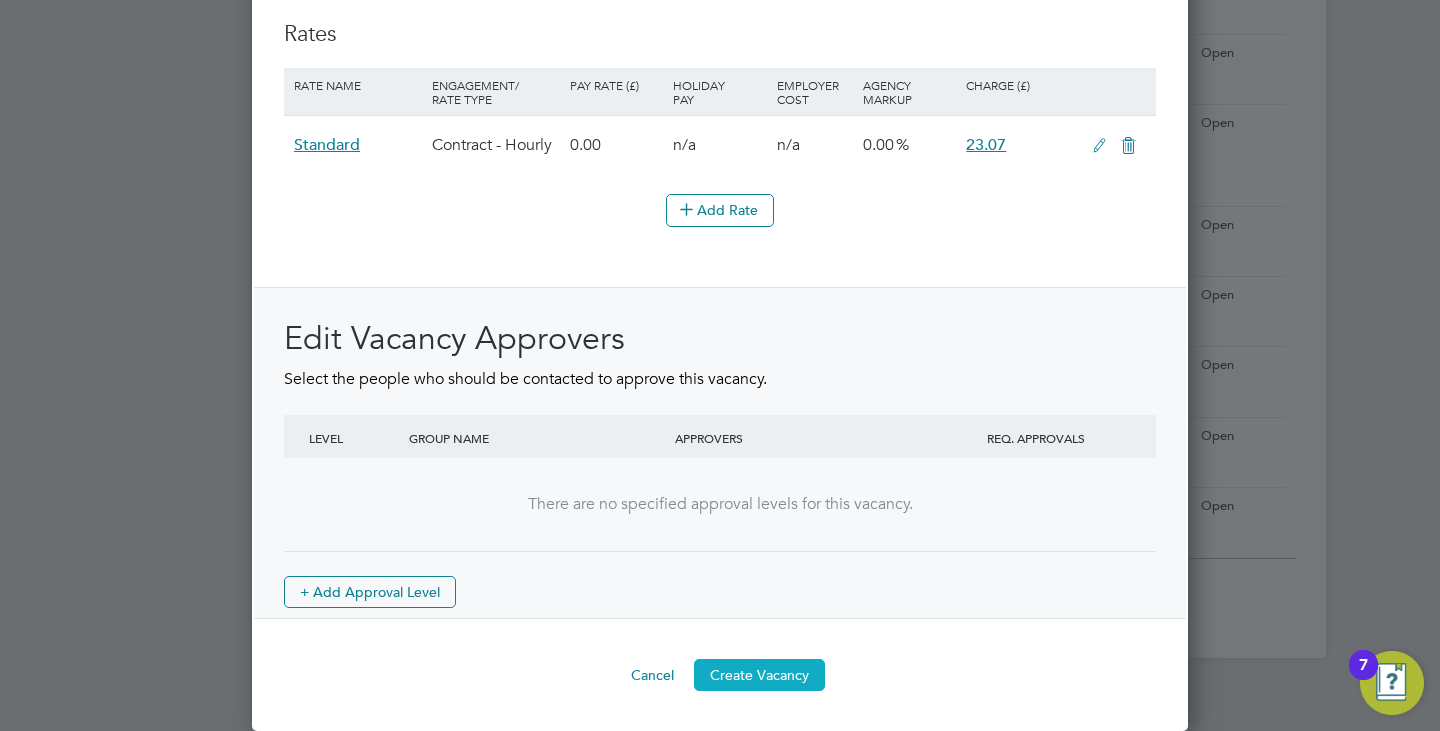 click on "Create Vacancy" at bounding box center [759, 675] 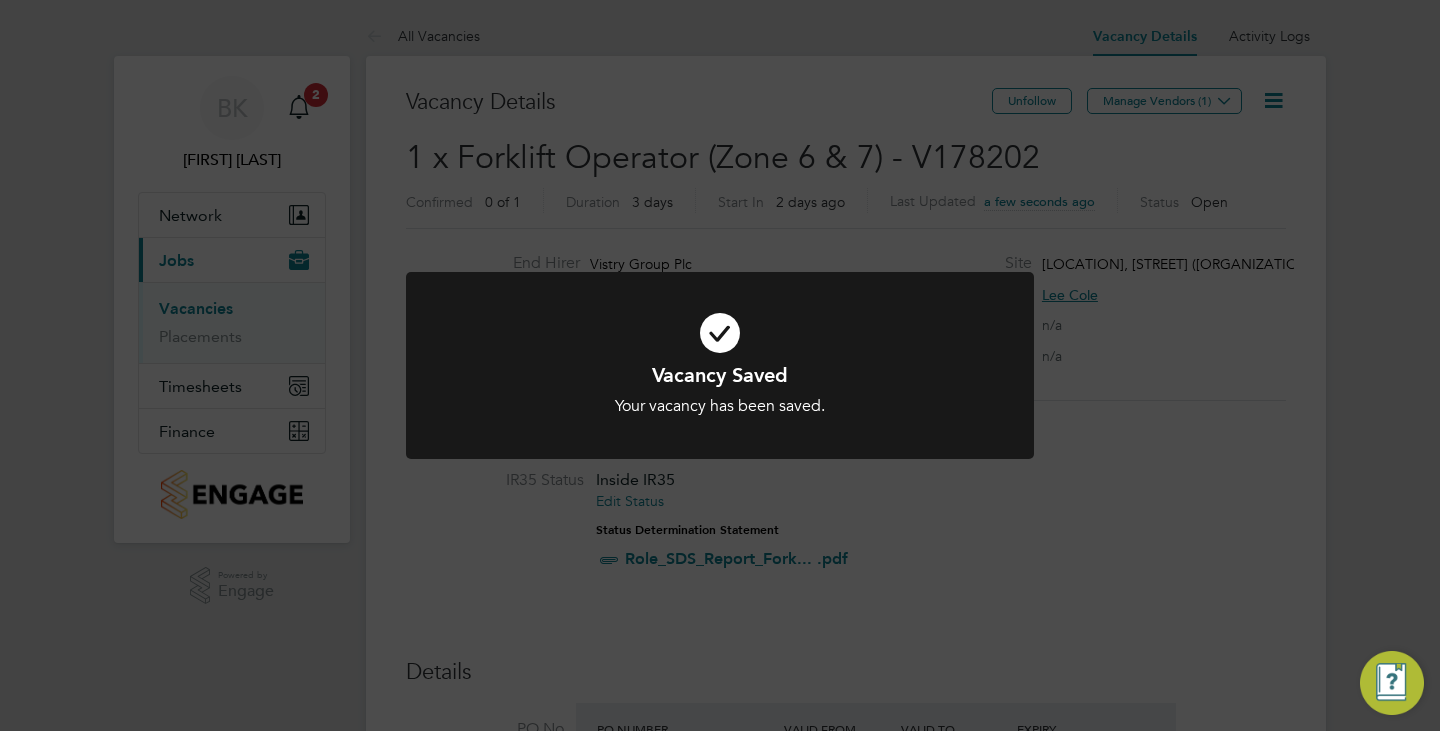 click on "Vacancy Saved Your vacancy has been saved. Cancel Okay" 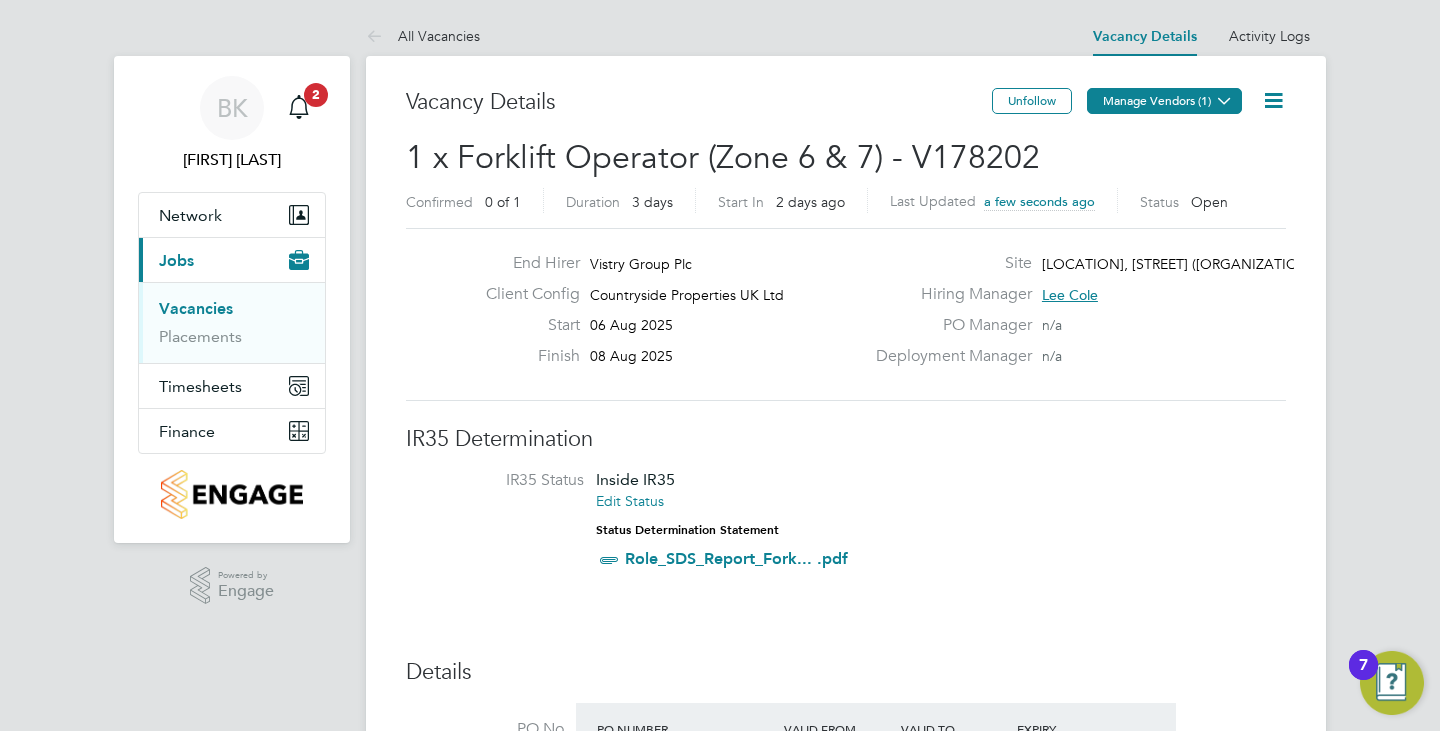 click on "Manage Vendors (1)" 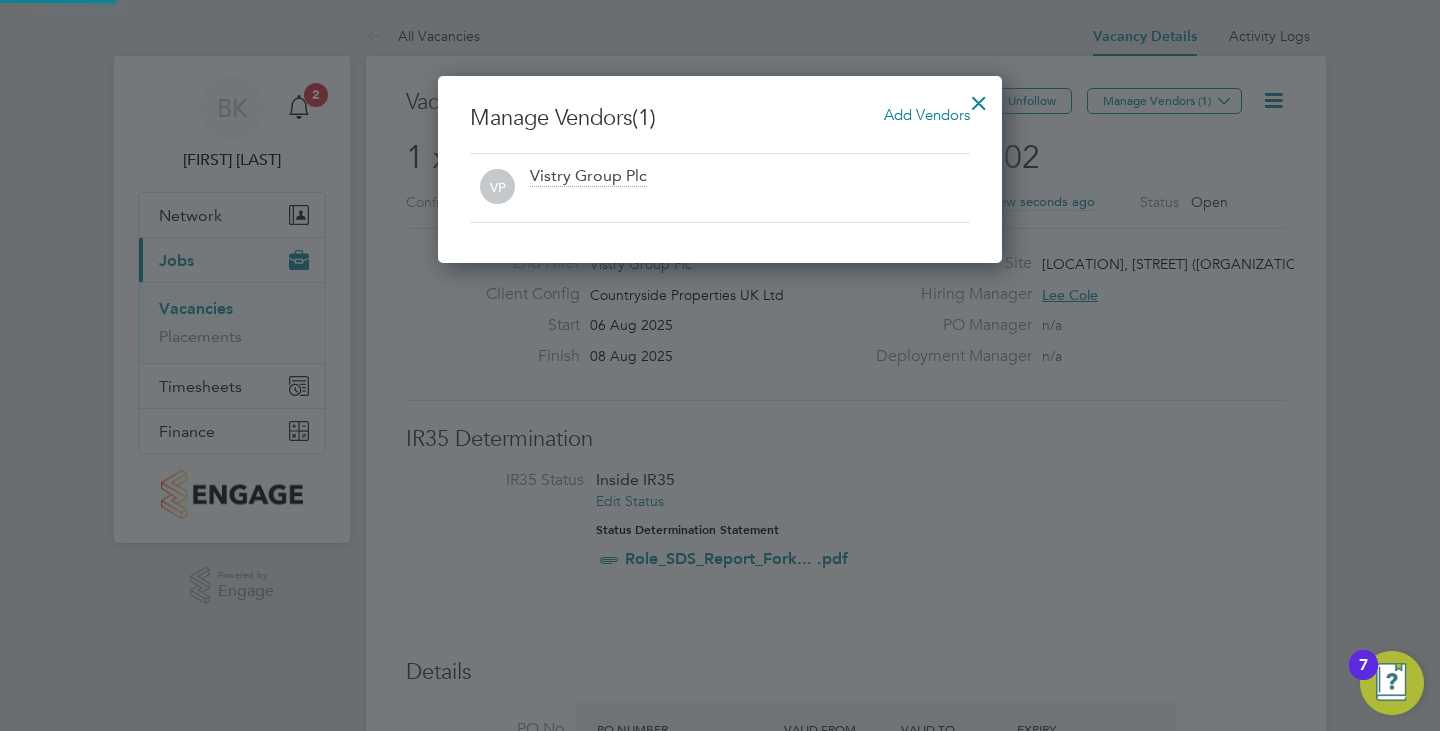 click on "Add Vendors" at bounding box center (927, 114) 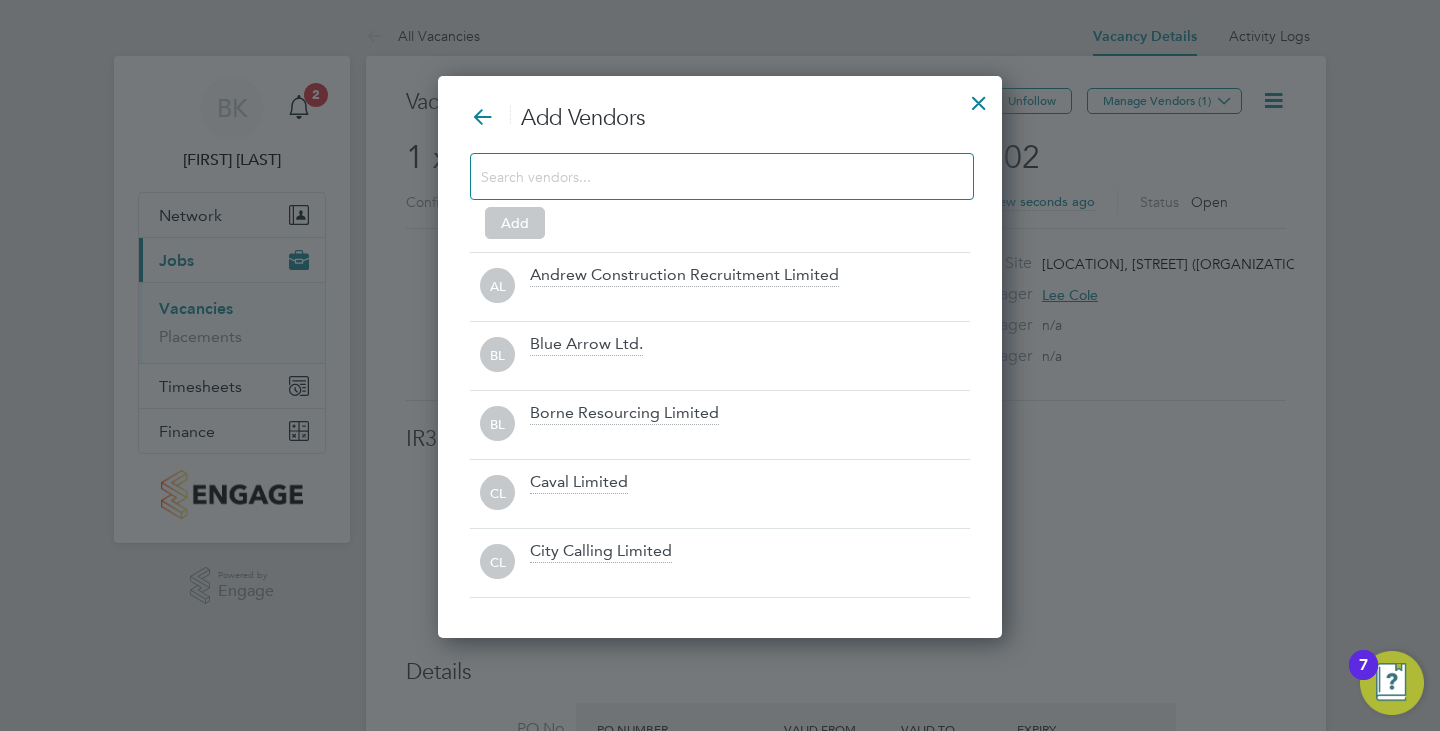 click at bounding box center [706, 176] 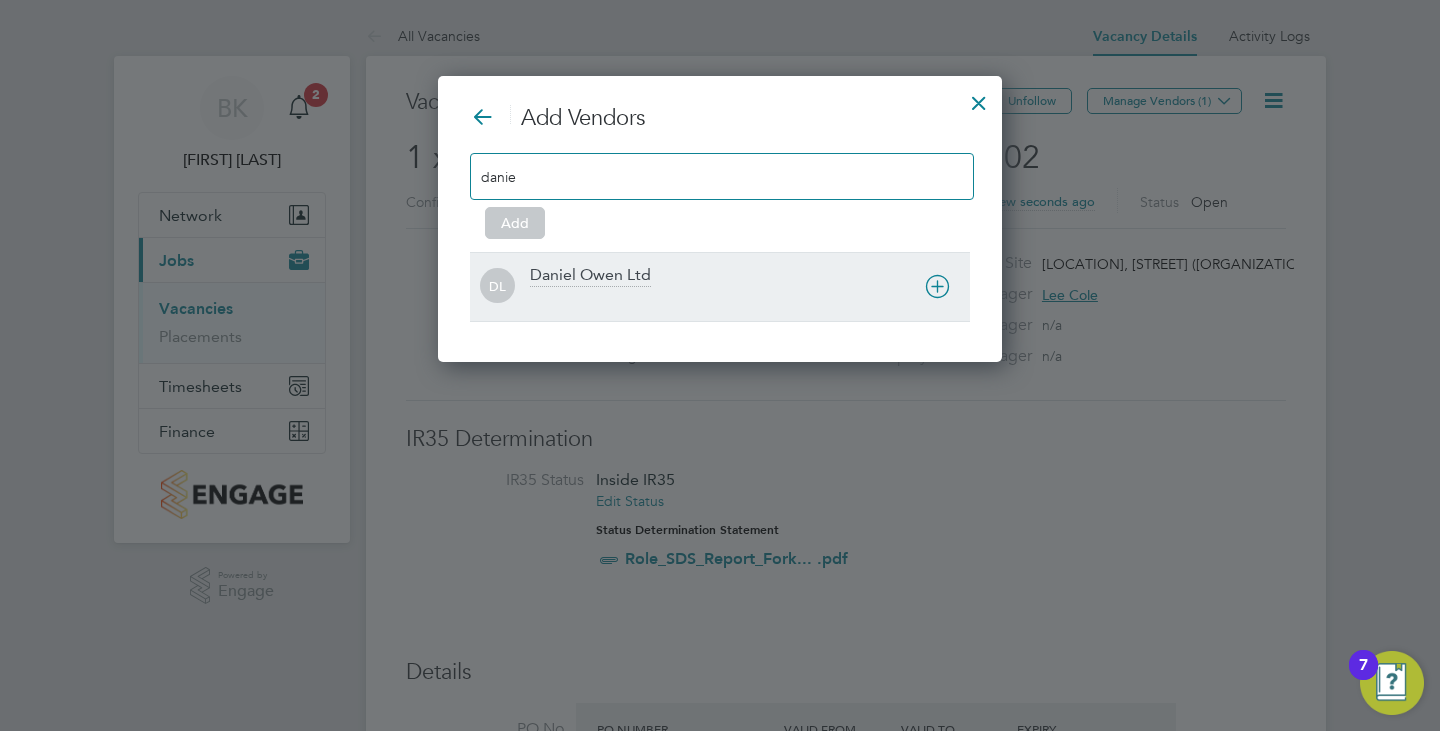 type on "danie" 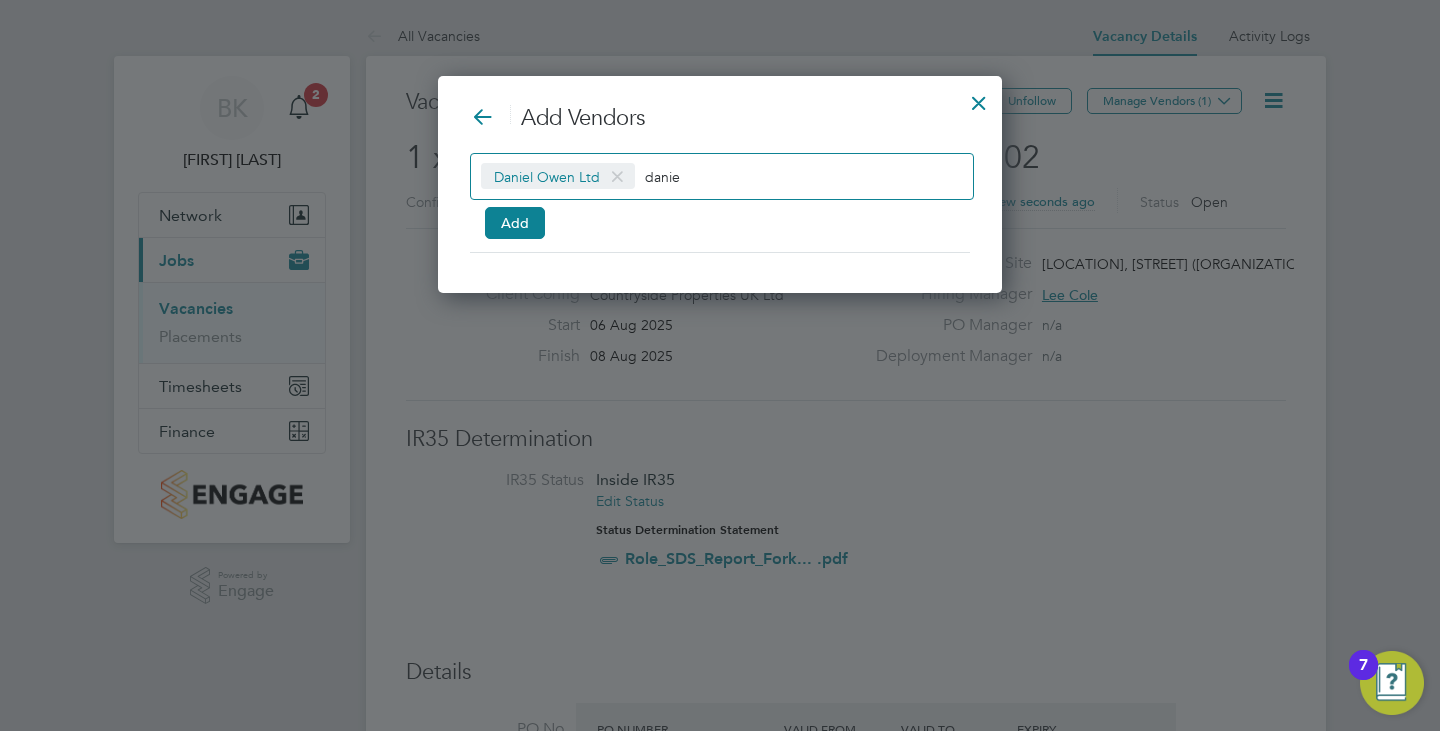 drag, startPoint x: 685, startPoint y: 171, endPoint x: 646, endPoint y: 184, distance: 41.109608 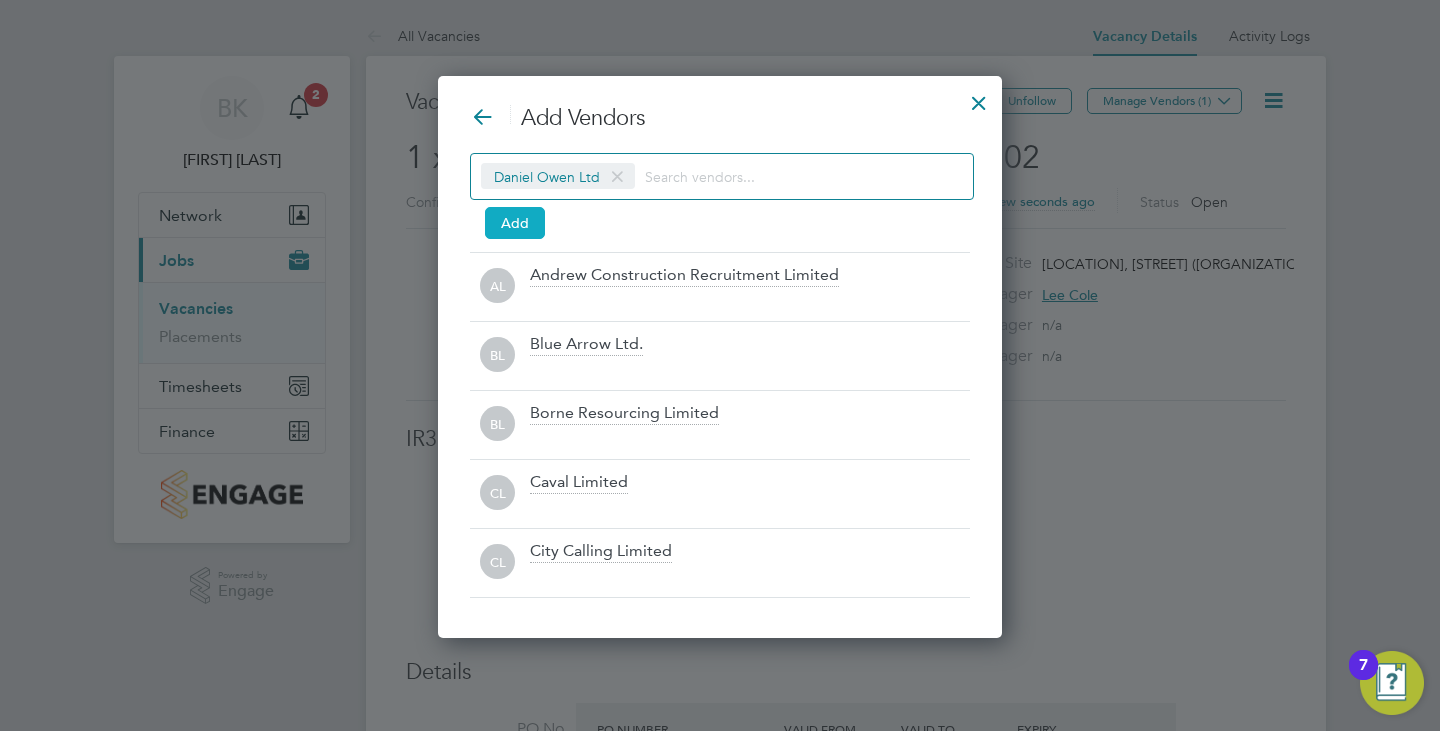 type 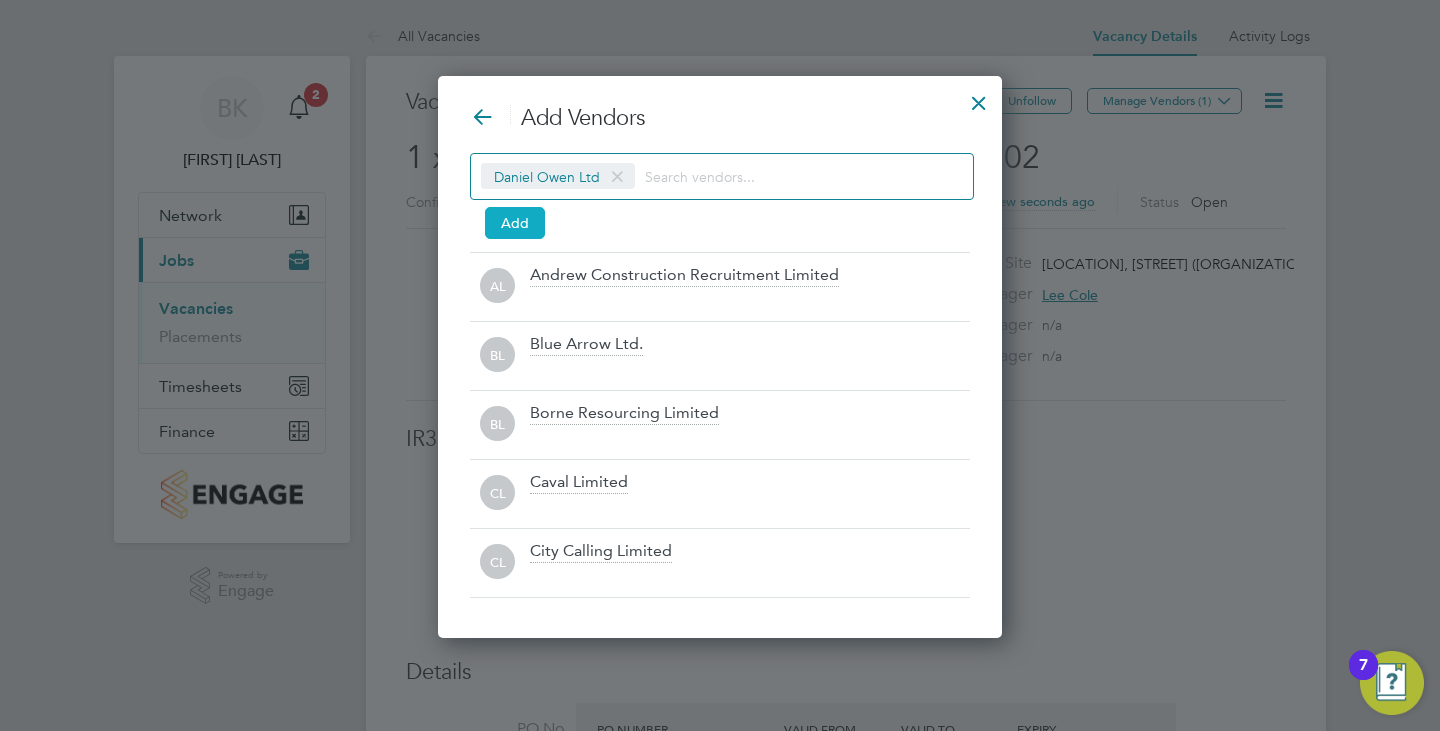 click on "Add" at bounding box center (515, 223) 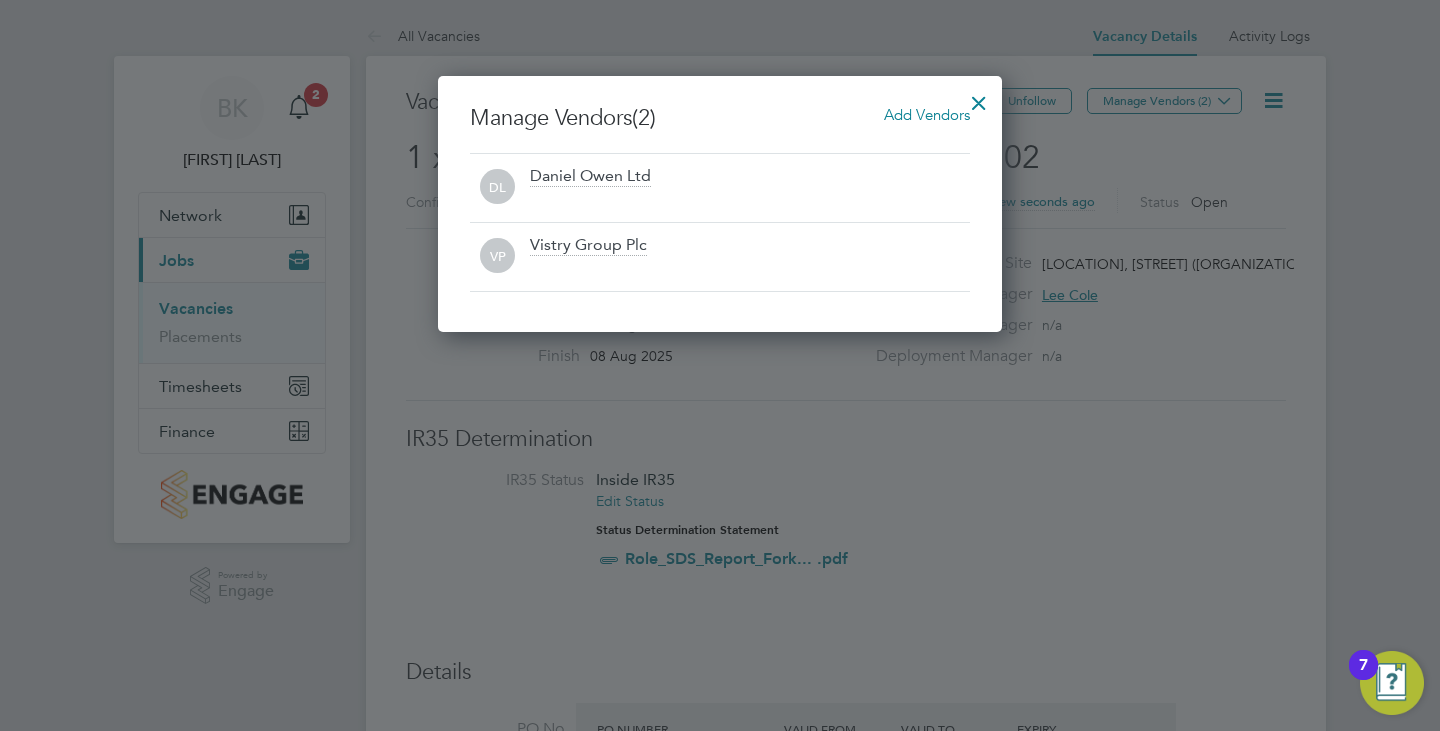 click at bounding box center (979, 98) 